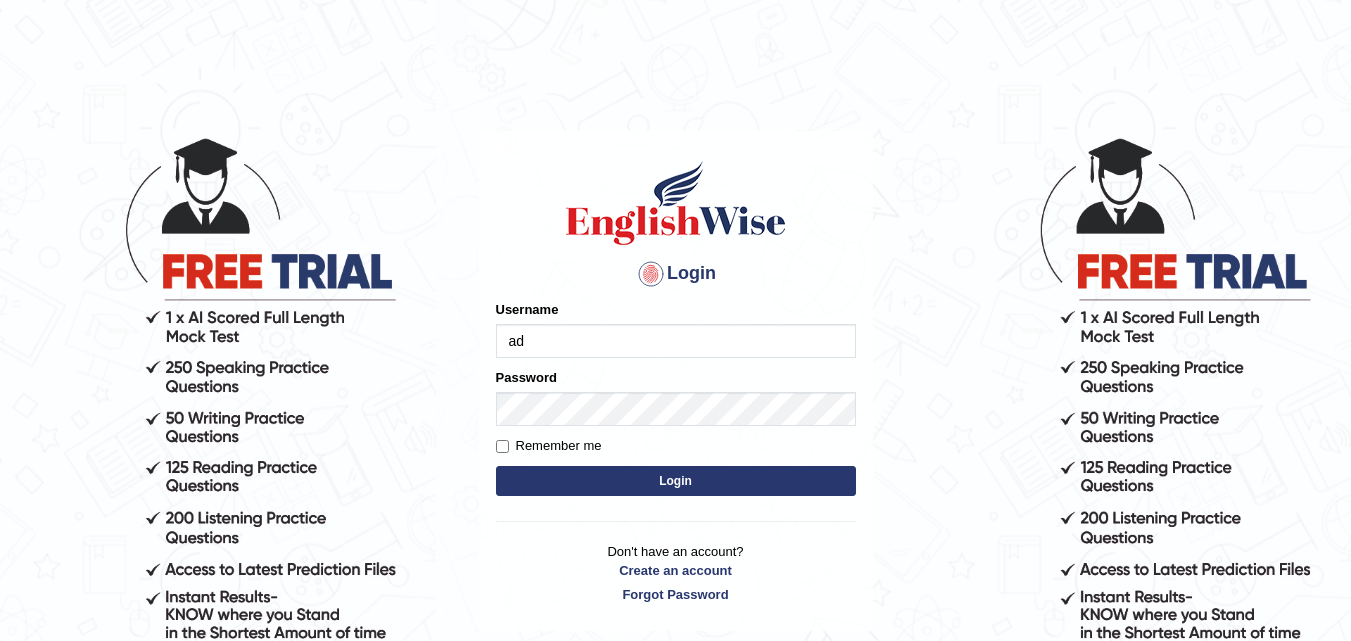 scroll, scrollTop: 0, scrollLeft: 0, axis: both 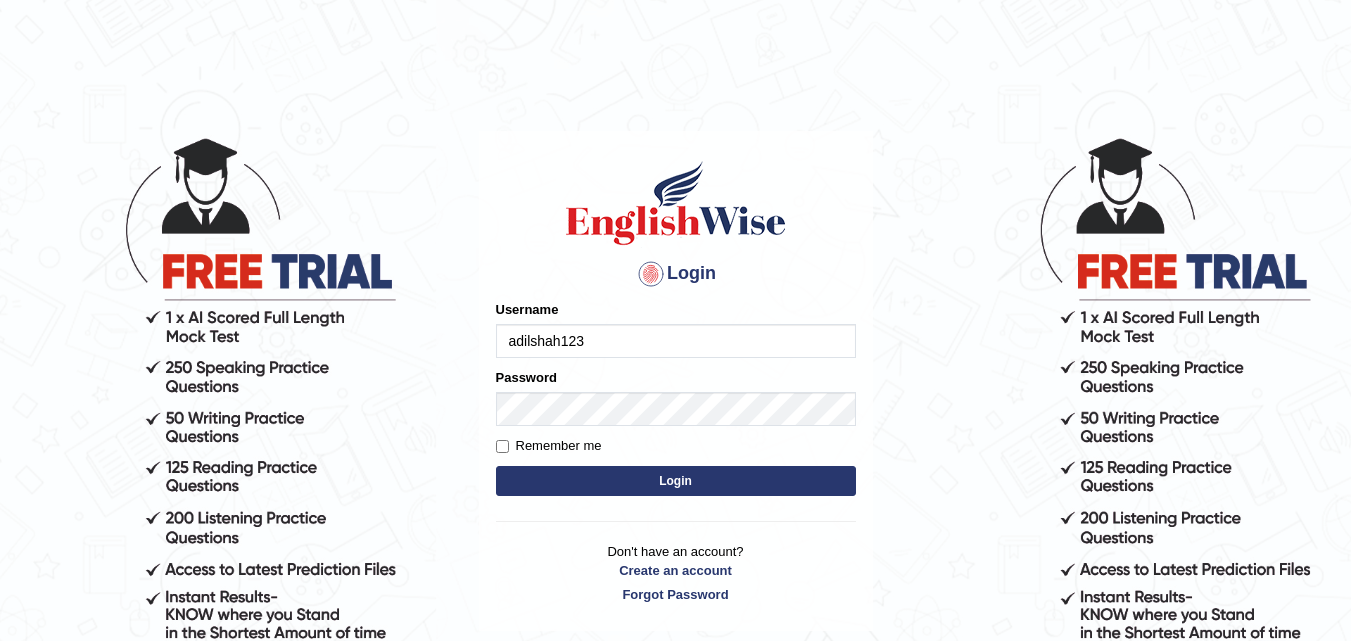 type on "adilshah123" 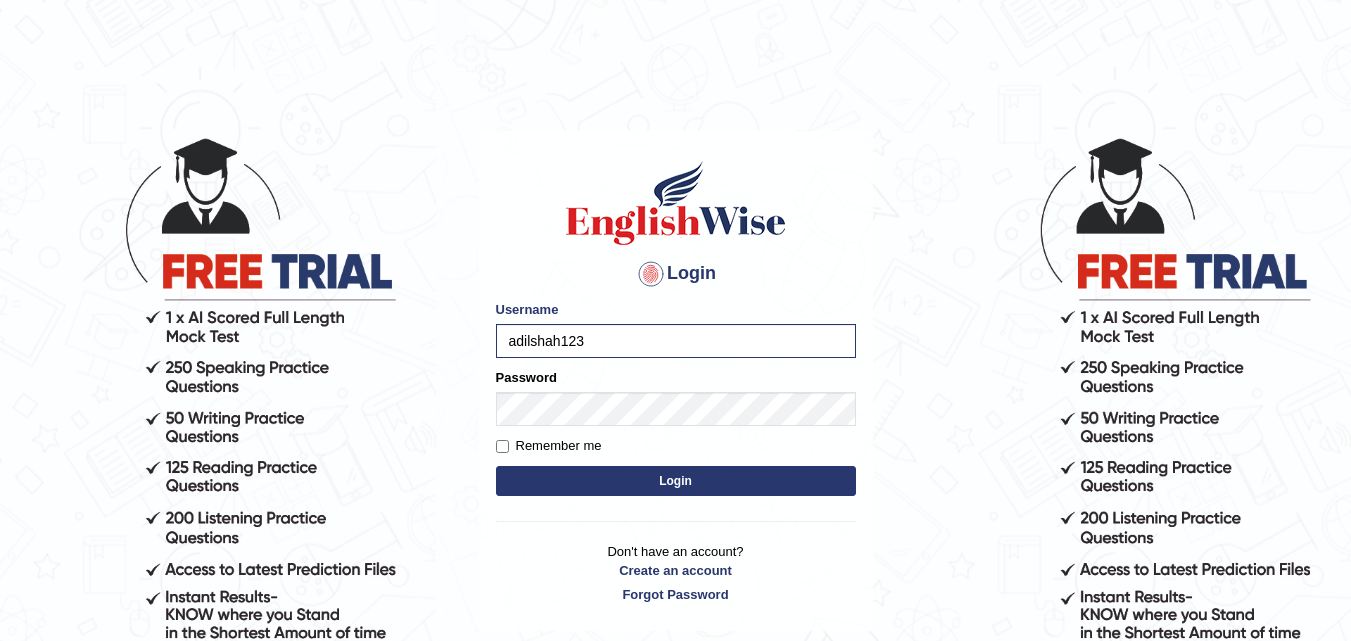 click on "Login" at bounding box center [676, 481] 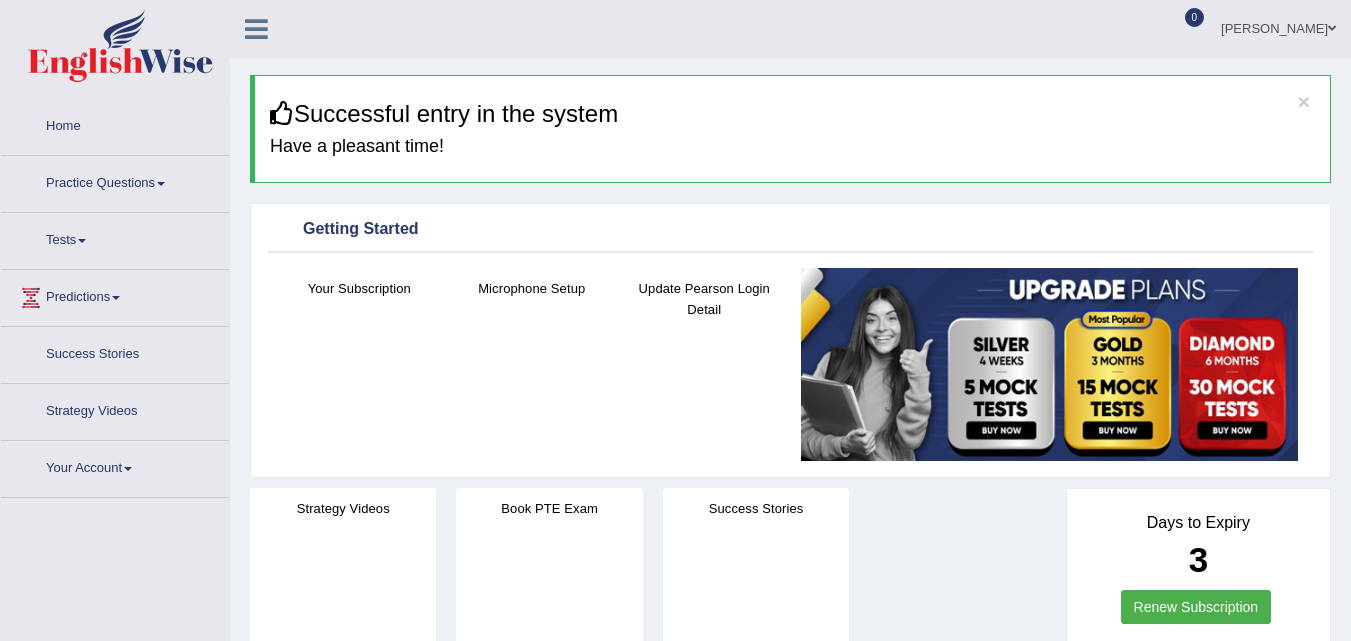 scroll, scrollTop: 0, scrollLeft: 0, axis: both 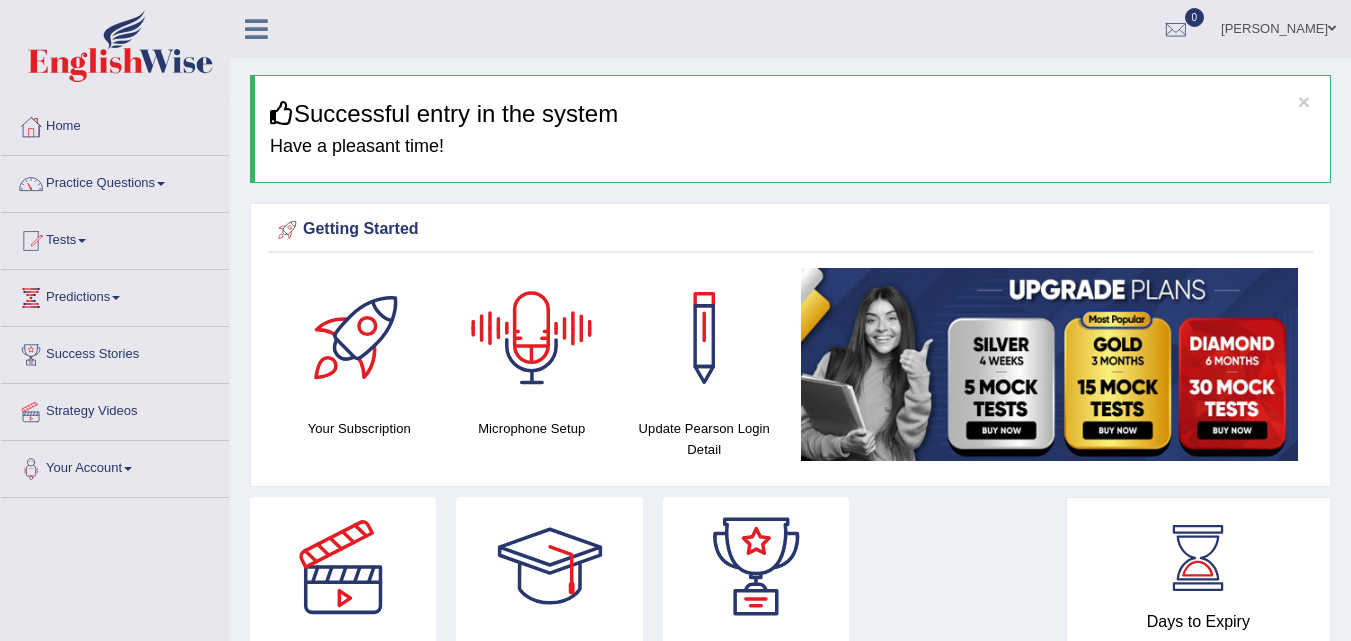 click at bounding box center [532, 338] 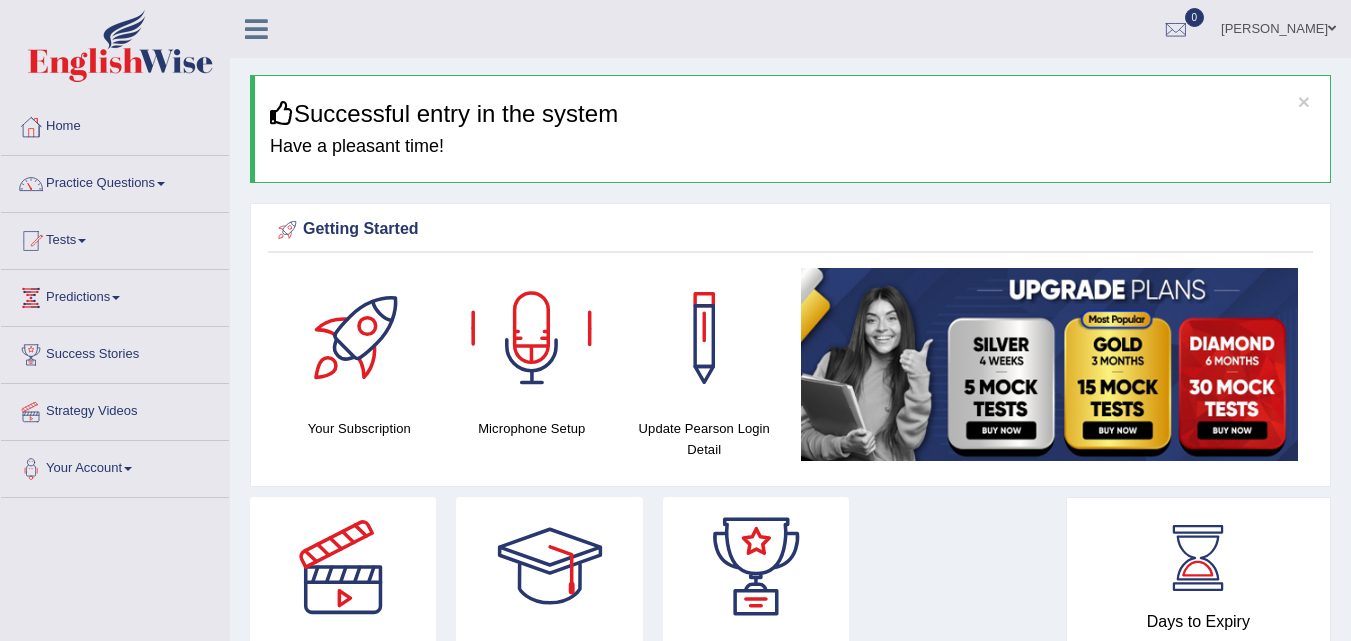 click at bounding box center (532, 338) 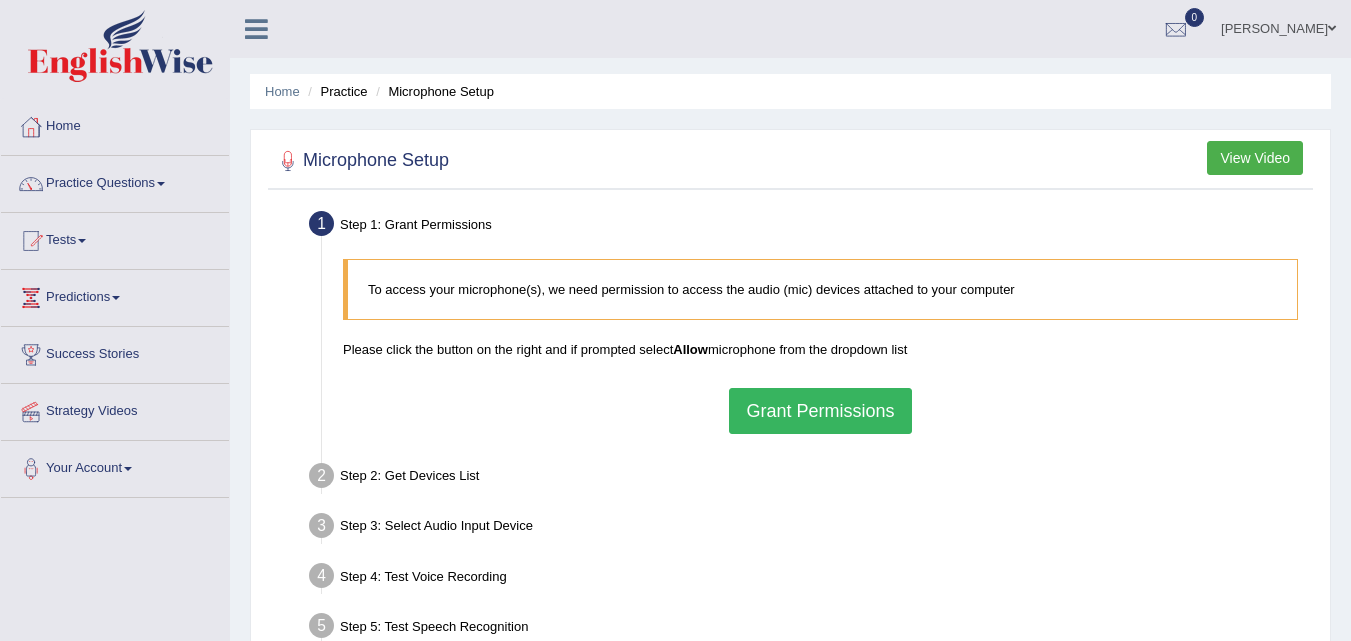 scroll, scrollTop: 0, scrollLeft: 0, axis: both 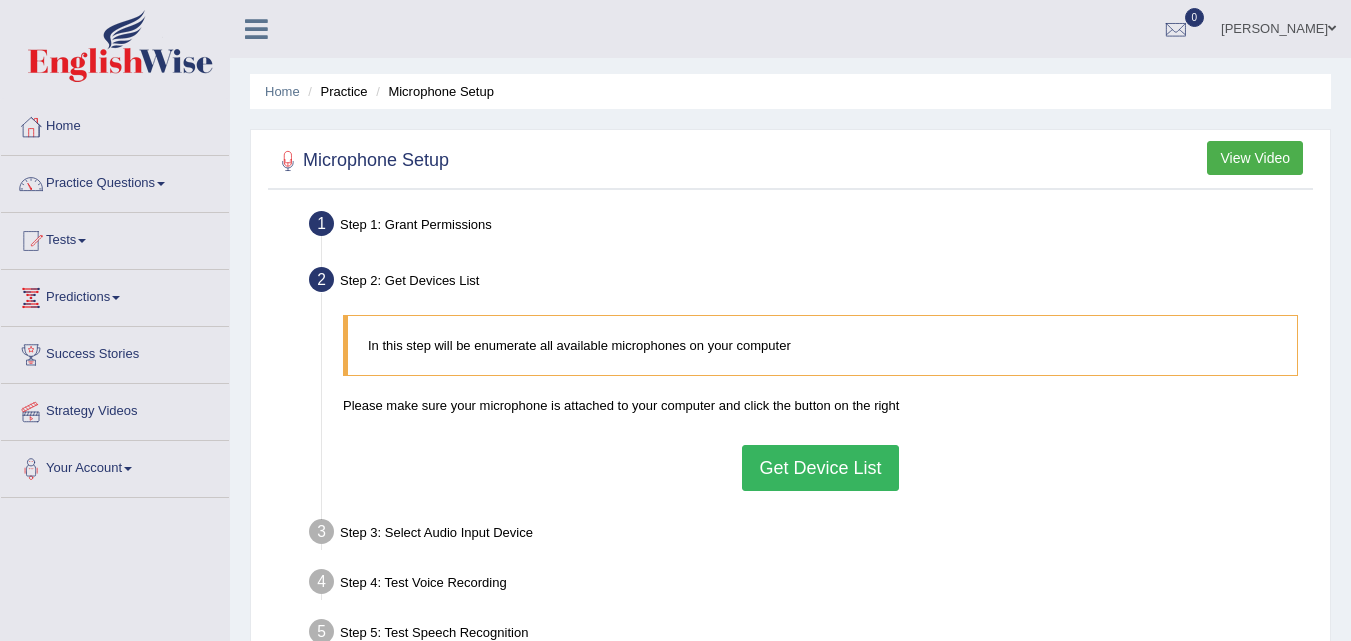 click on "Get Device List" at bounding box center (820, 468) 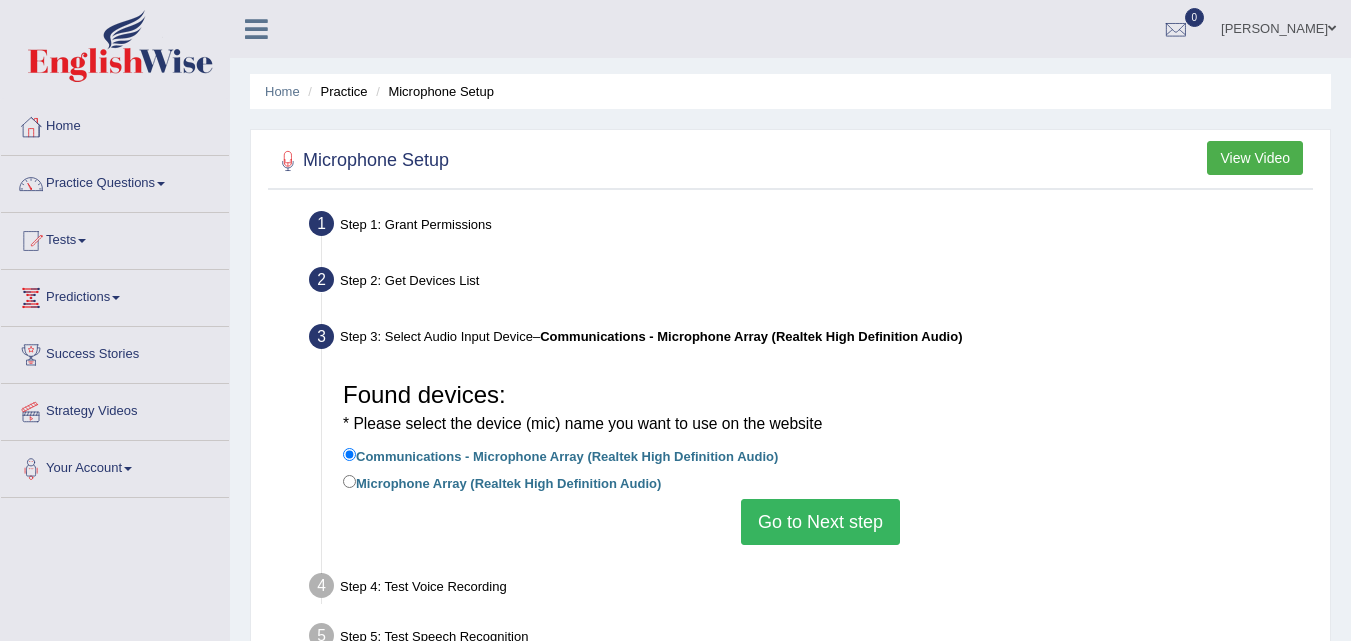 click on "Microphone Array (Realtek High Definition Audio)" at bounding box center [820, 484] 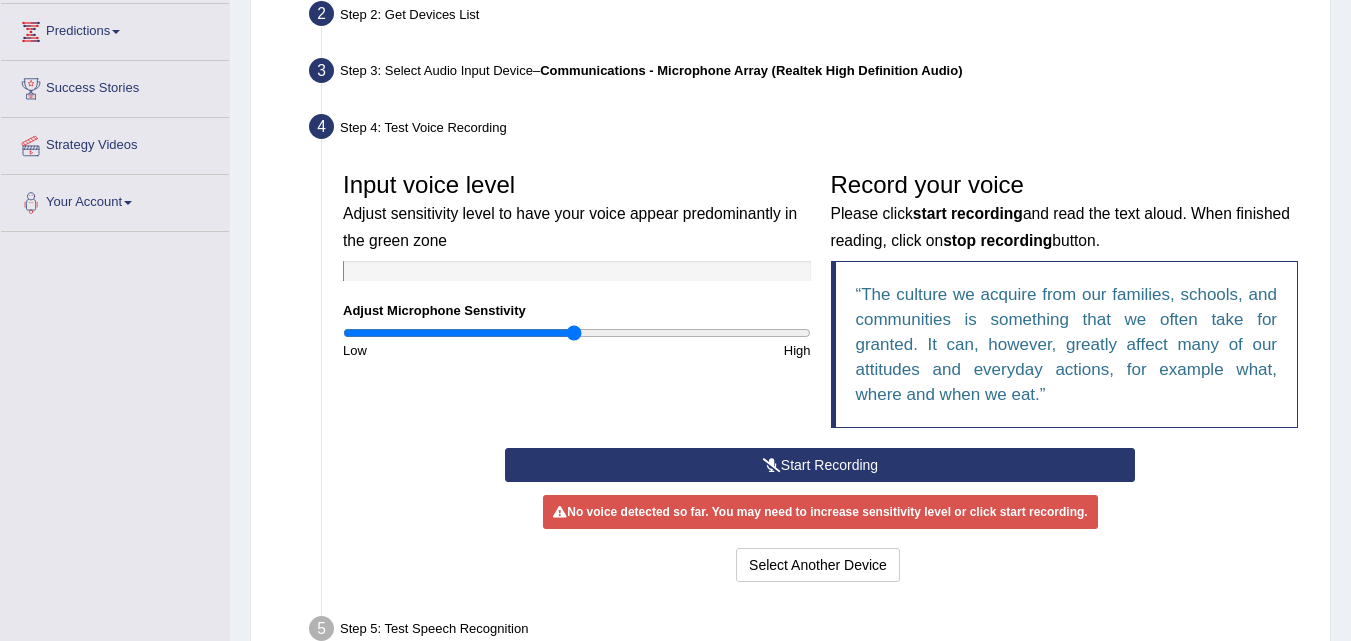 scroll, scrollTop: 280, scrollLeft: 0, axis: vertical 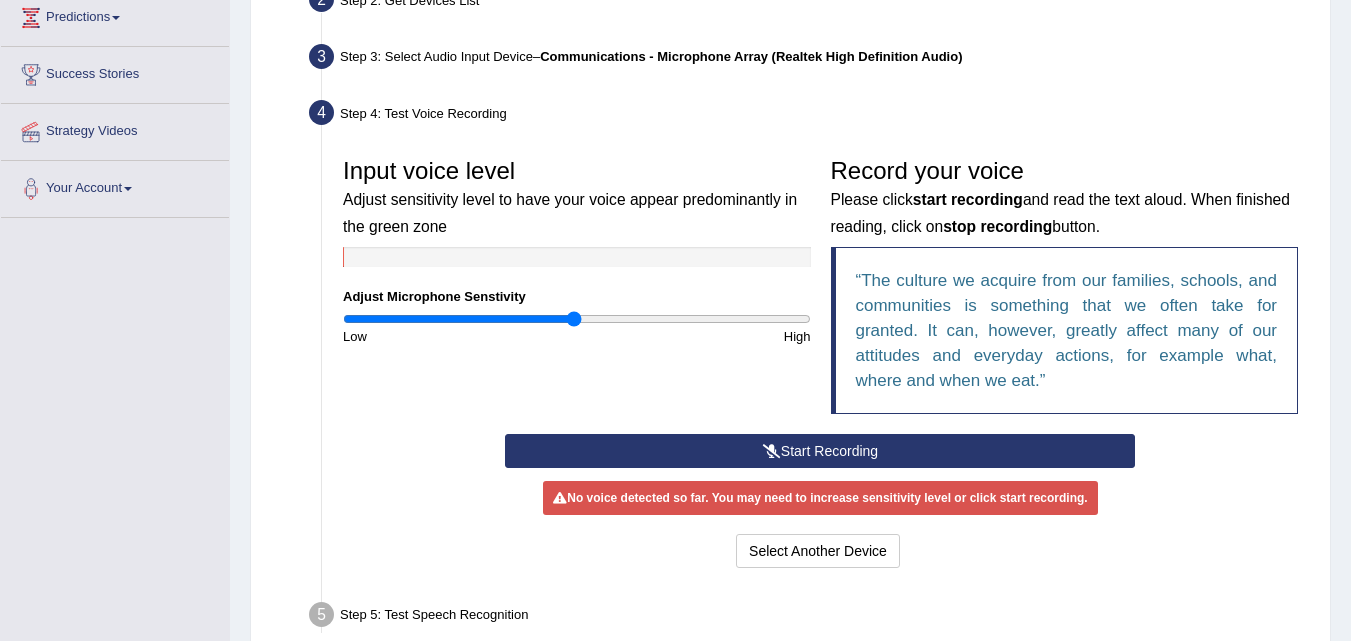 click on "Start Recording" at bounding box center [820, 451] 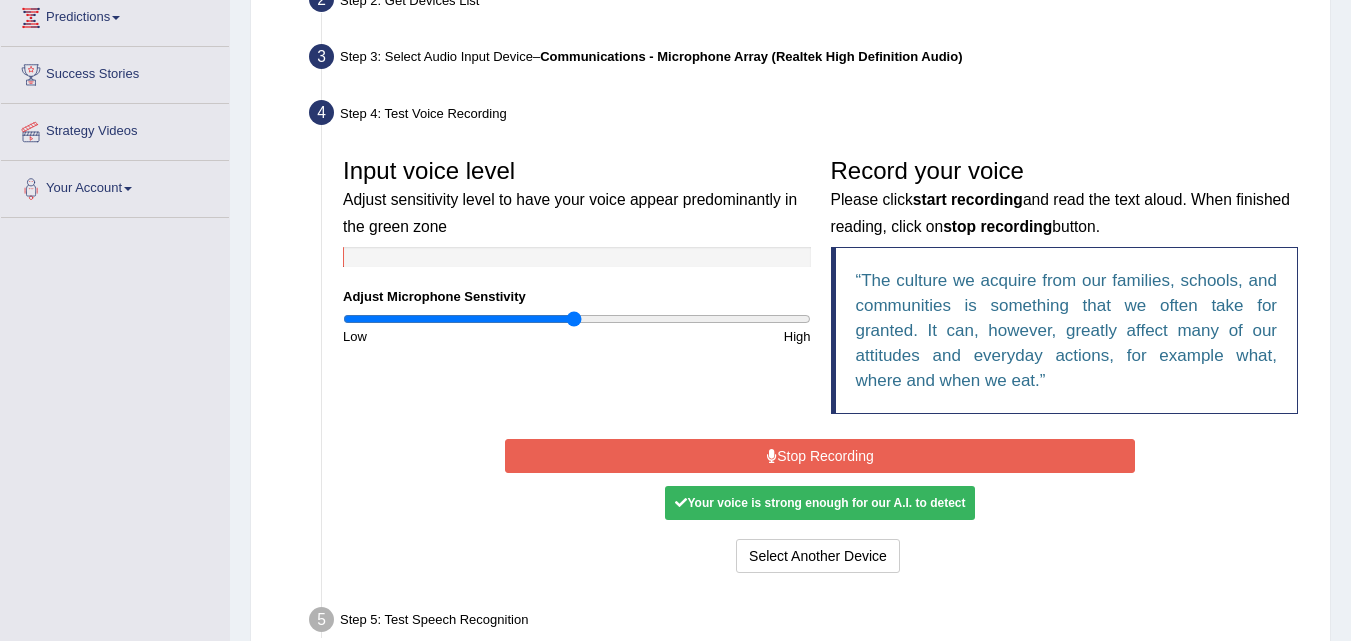 click on "Stop Recording" at bounding box center (820, 456) 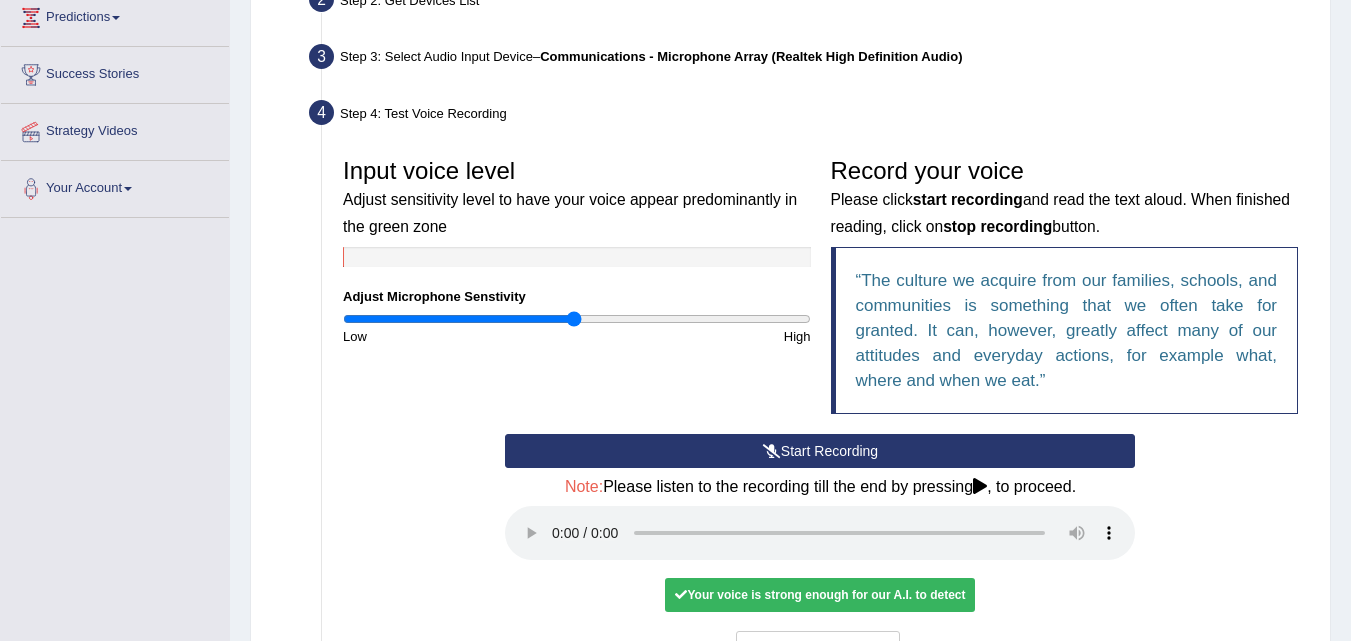 click on "Your voice is strong enough for our A.I. to detect" at bounding box center [820, 595] 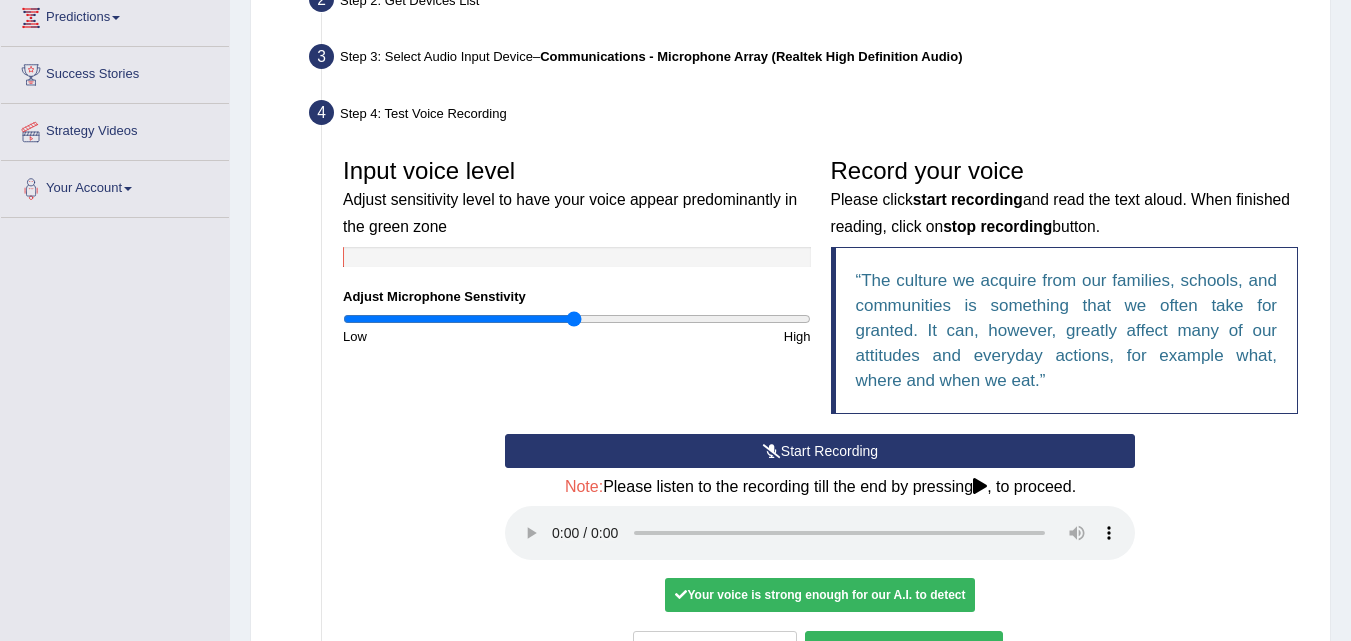 click on "Voice is ok. Go to Next step" at bounding box center [904, 648] 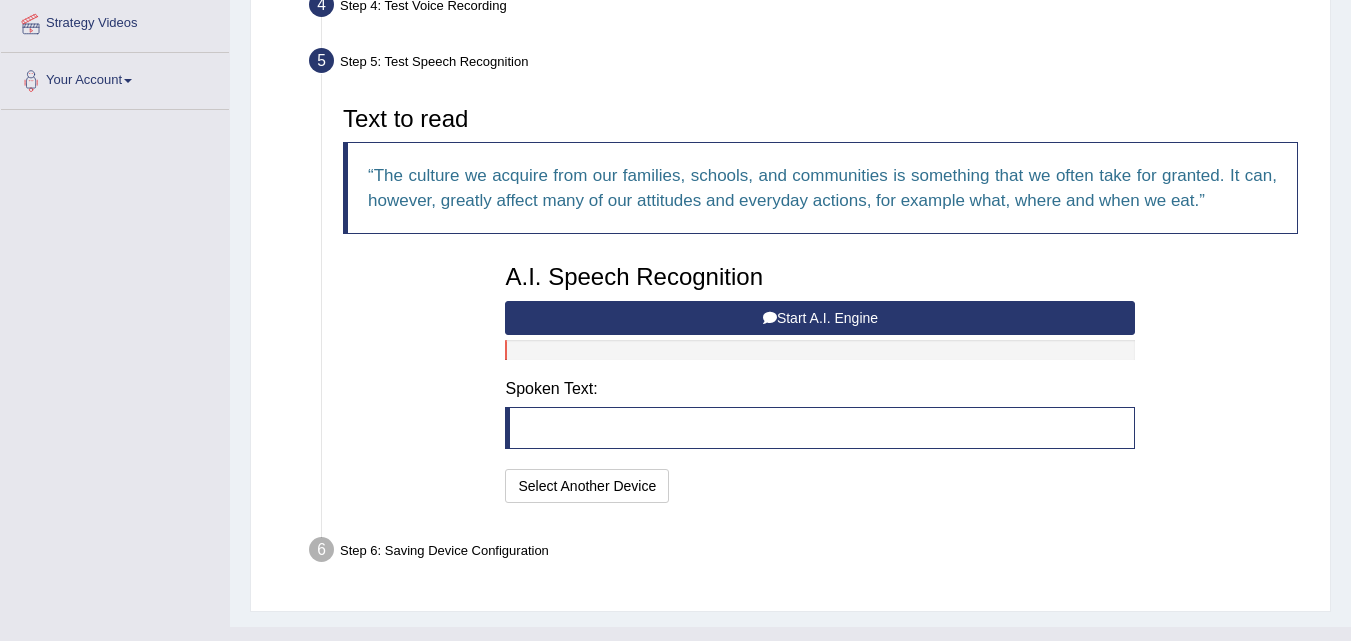 scroll, scrollTop: 424, scrollLeft: 0, axis: vertical 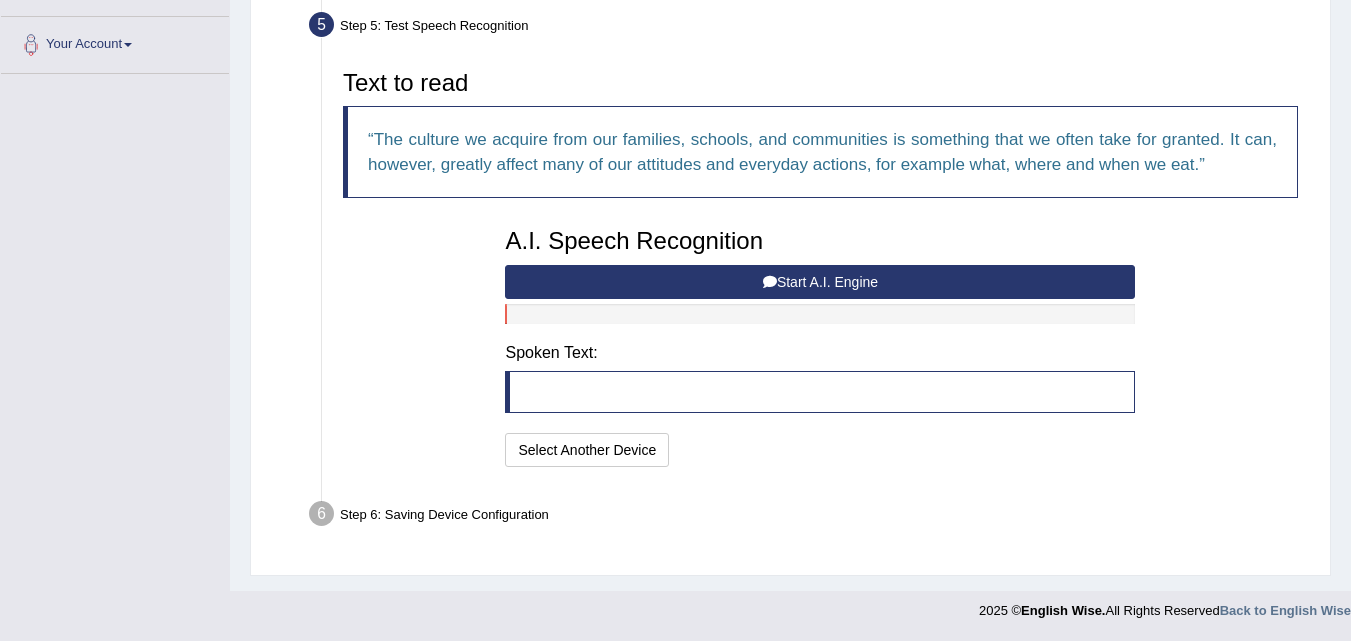 click on "I will practice without this feature   Select Another Device   Speech is ok. Go to Last step" at bounding box center [820, 452] 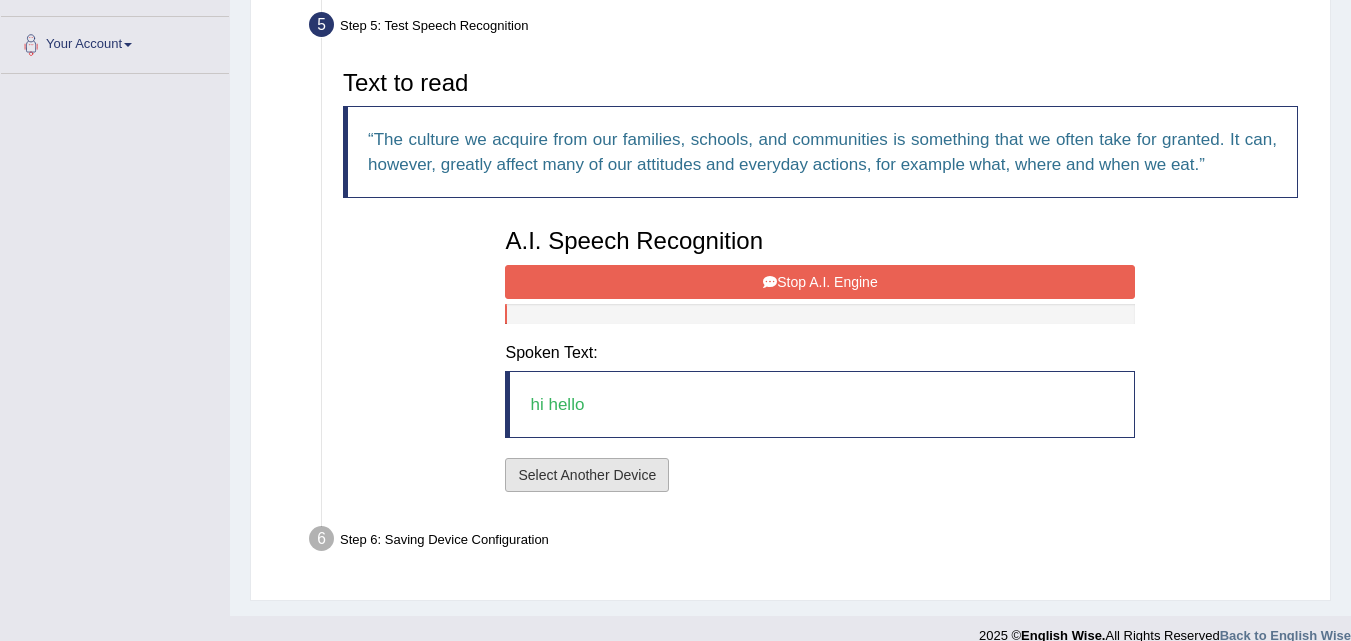 click on "Select Another Device" at bounding box center (587, 475) 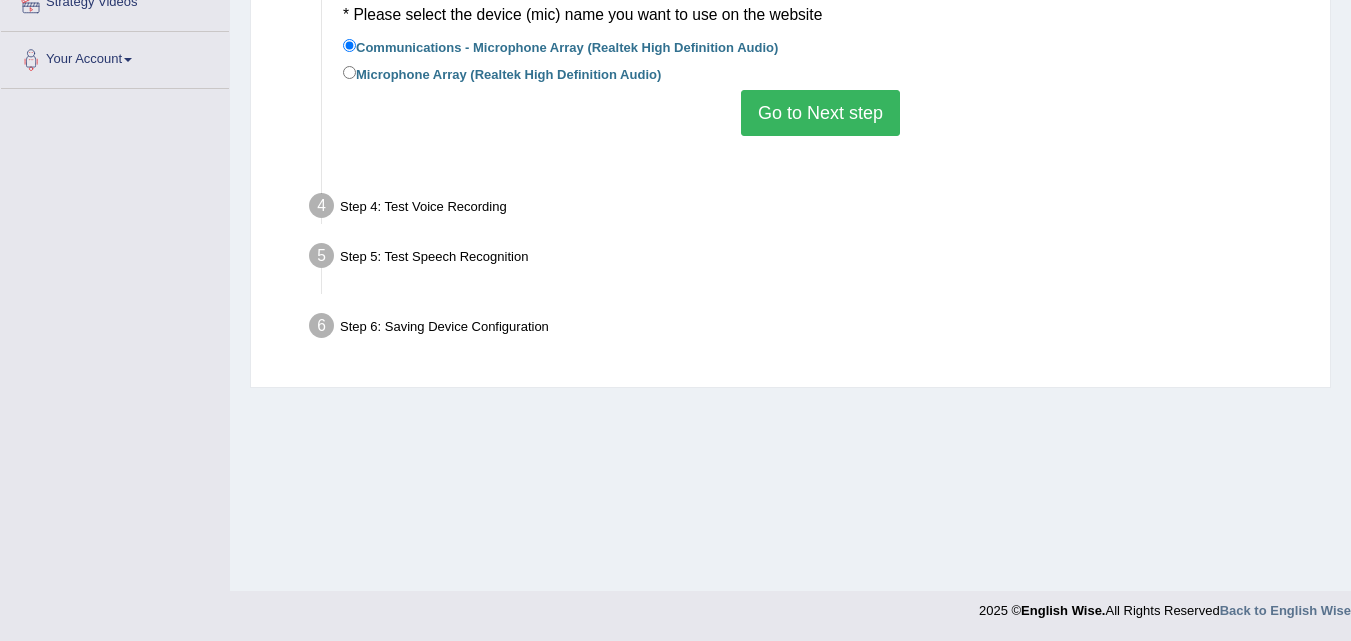 scroll, scrollTop: 409, scrollLeft: 0, axis: vertical 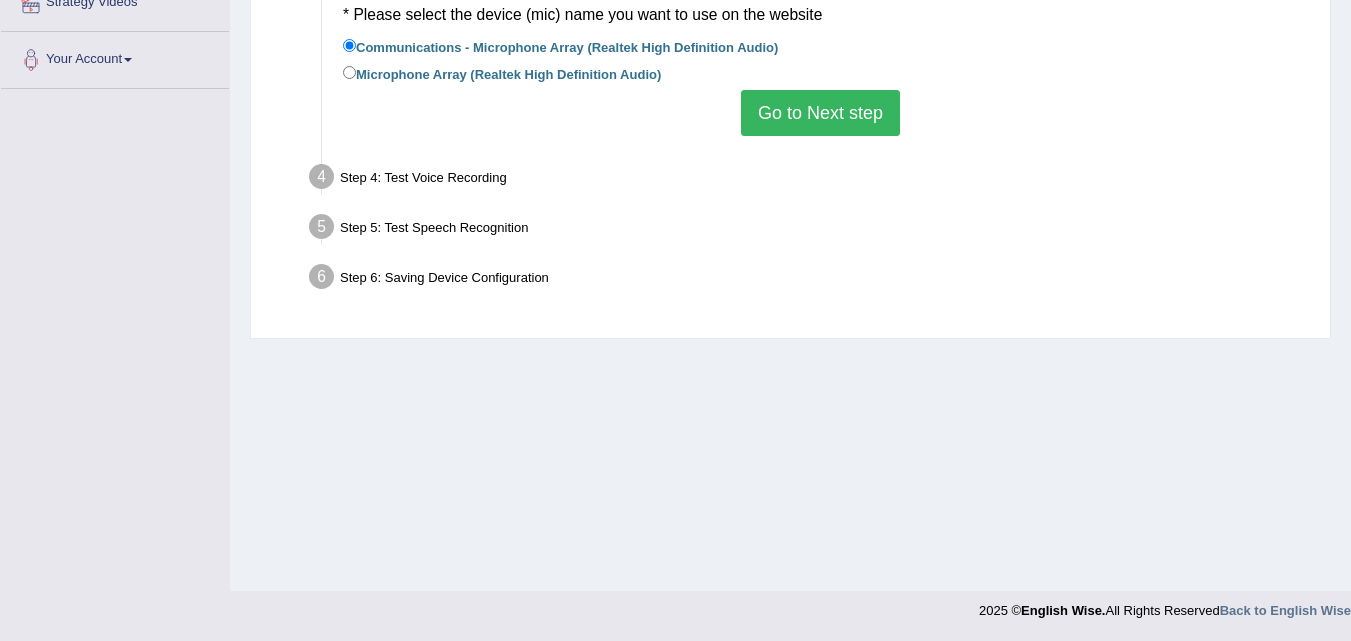 click on "Go to Next step" at bounding box center (820, 113) 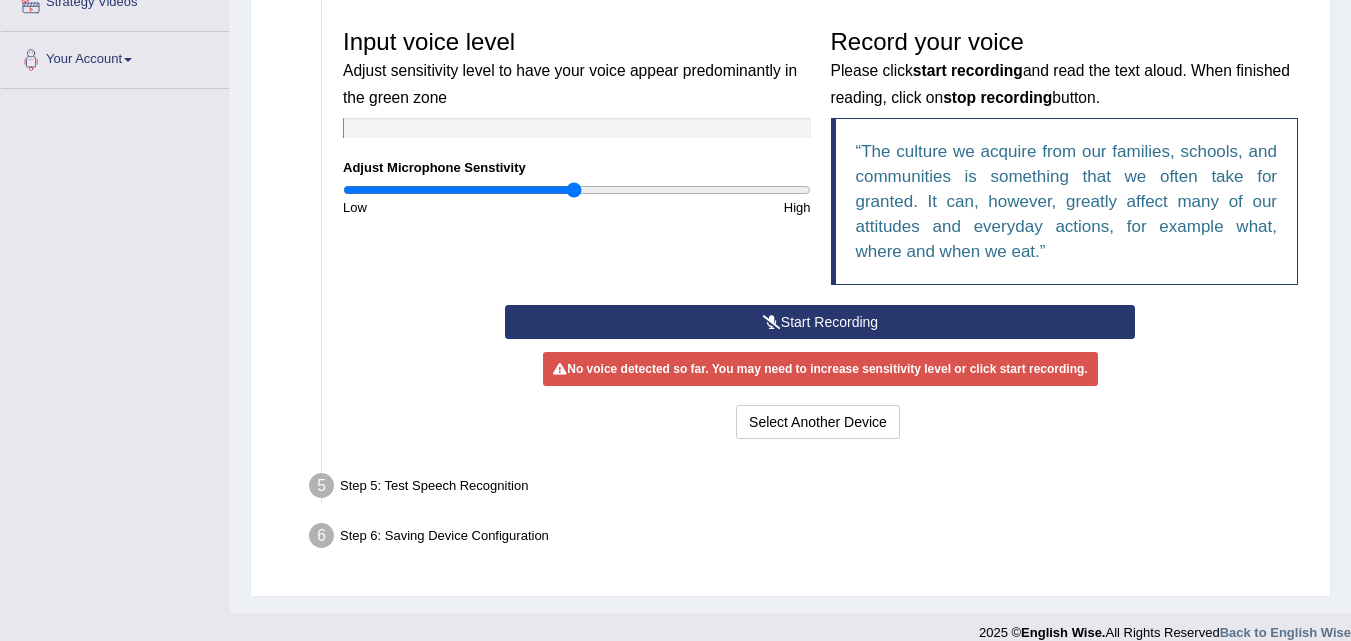 click on "Start Recording" at bounding box center [820, 322] 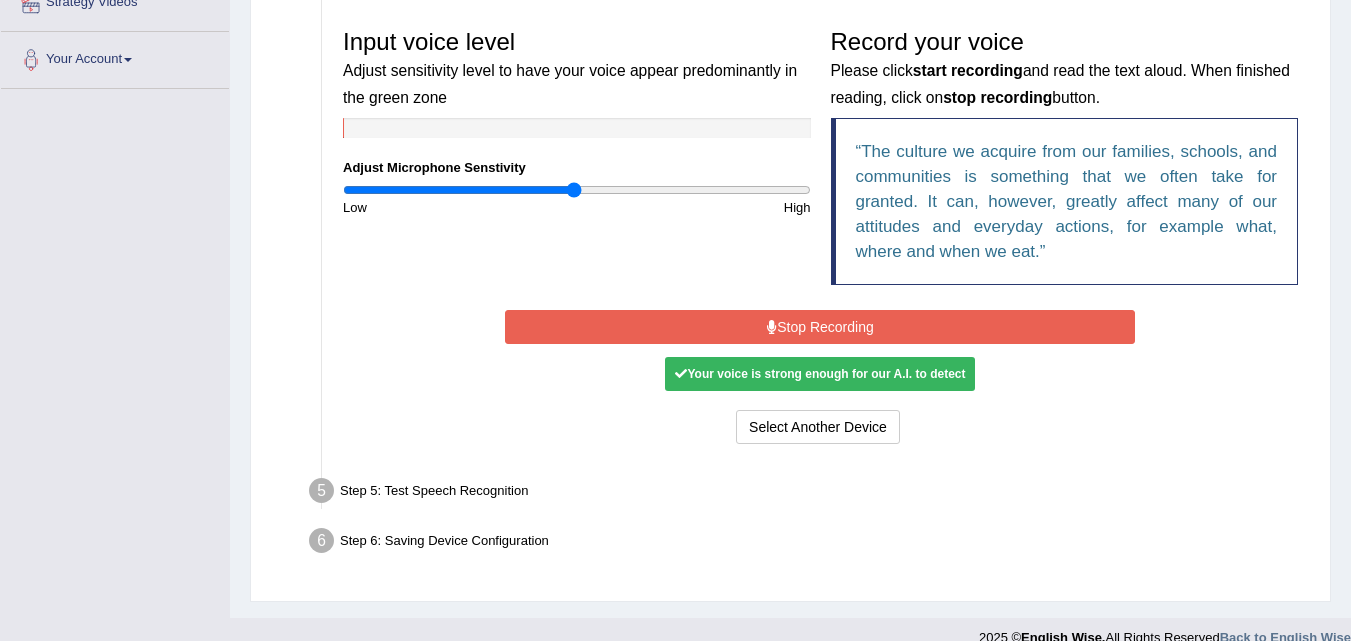 click on "Stop Recording" at bounding box center [820, 327] 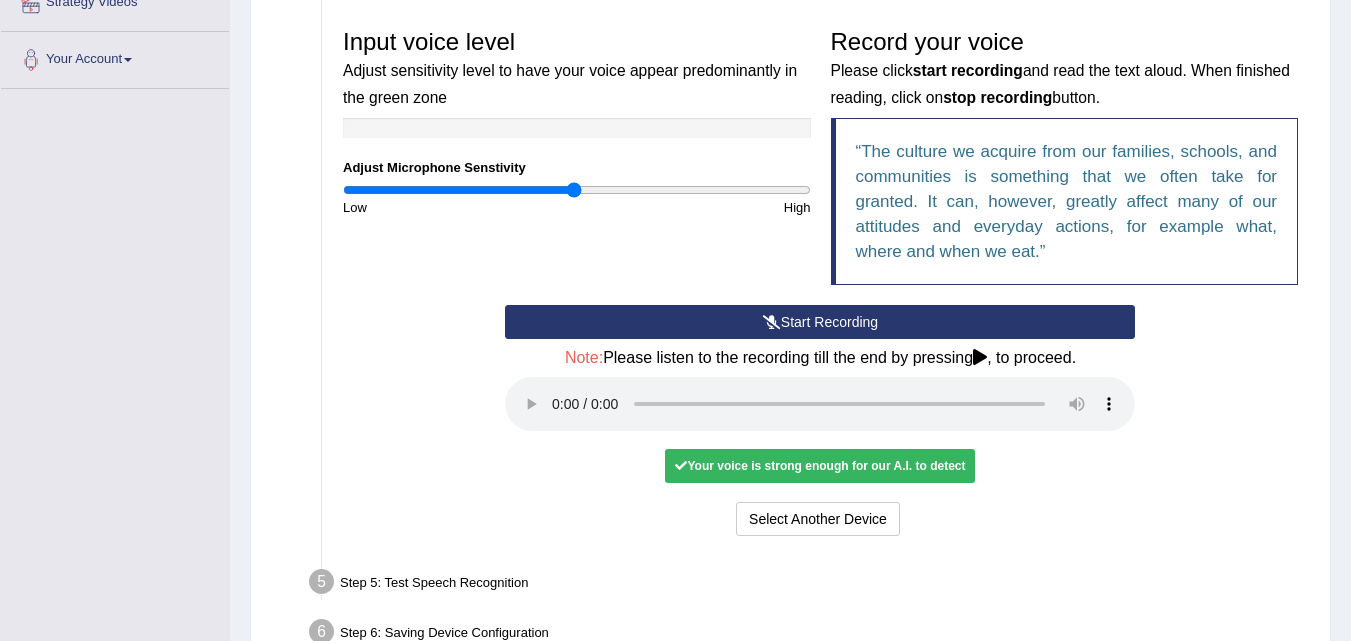 scroll, scrollTop: 527, scrollLeft: 0, axis: vertical 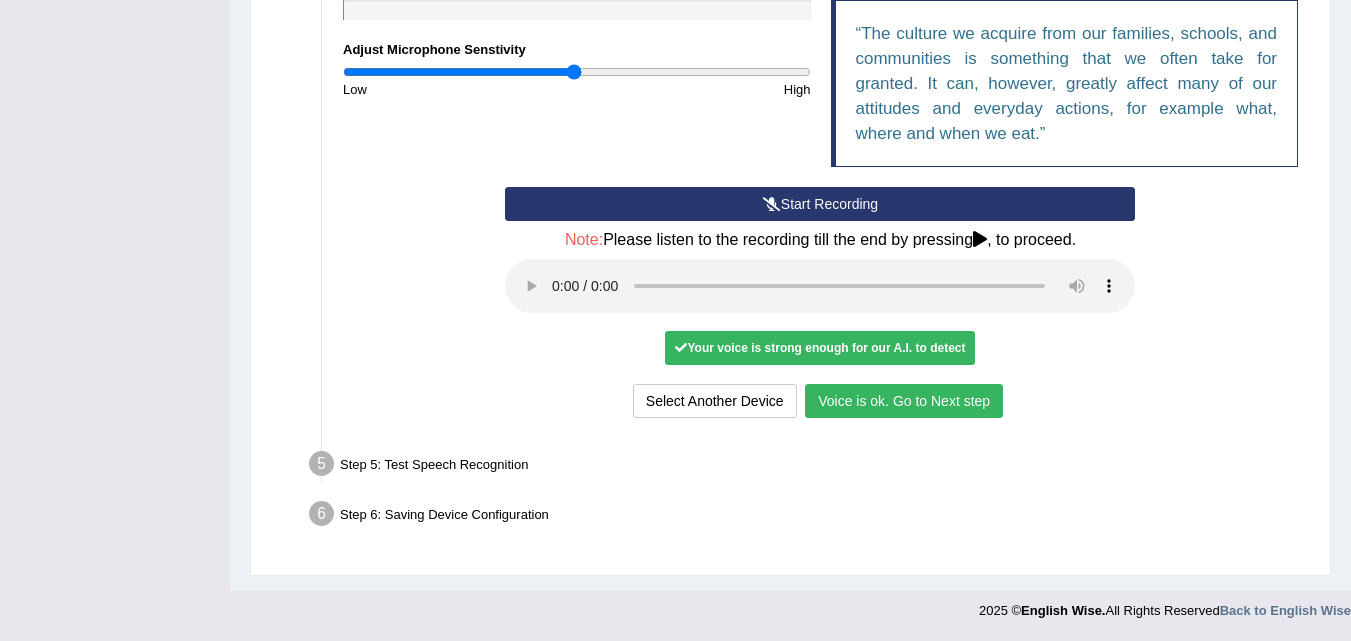 click on "Voice is ok. Go to Next step" at bounding box center [904, 401] 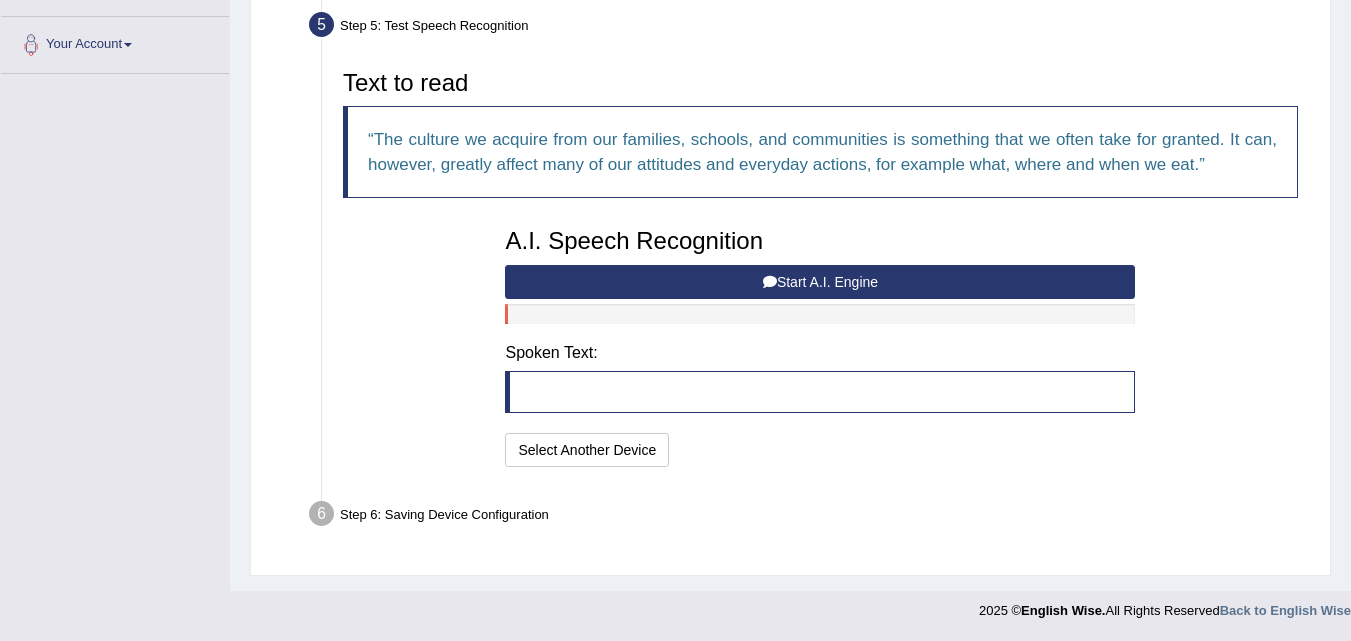 scroll, scrollTop: 424, scrollLeft: 0, axis: vertical 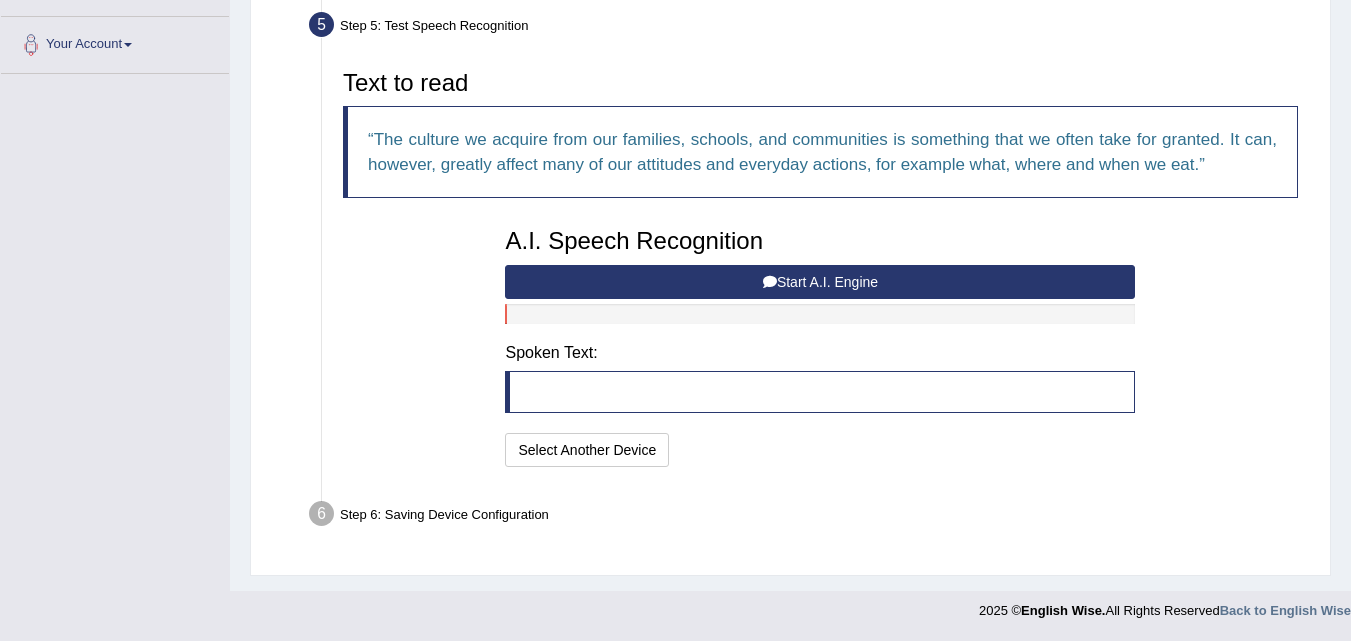 click on "A.I. Speech Recognition    Start A.I. Engine    Stop A.I. Engine     Note:  Please listen to the recording till the end by pressing  , to proceed.     Spoken Text:     I will practice without this feature   Select Another Device   Speech is ok. Go to Last step" at bounding box center (820, 345) 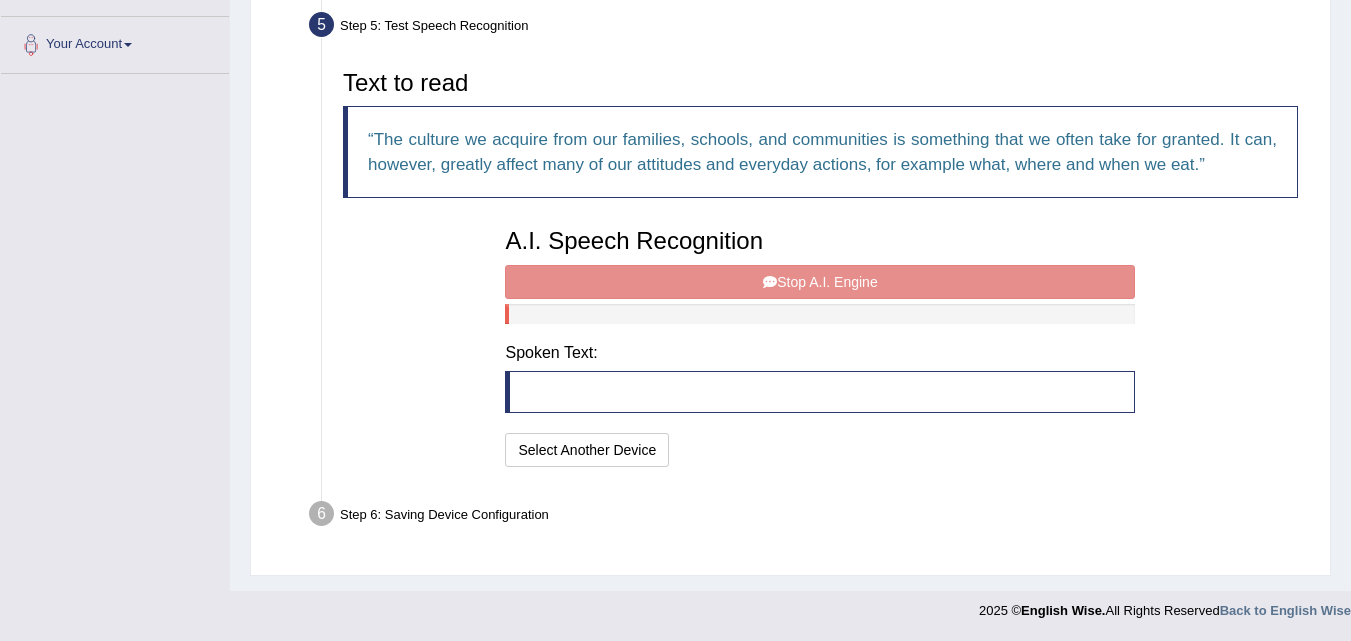 click on "A.I. Speech Recognition    Start A.I. Engine    Stop A.I. Engine     Note:  Please listen to the recording till the end by pressing  , to proceed.     Spoken Text:     I will practice without this feature   Select Another Device   Speech is ok. Go to Last step" at bounding box center [820, 345] 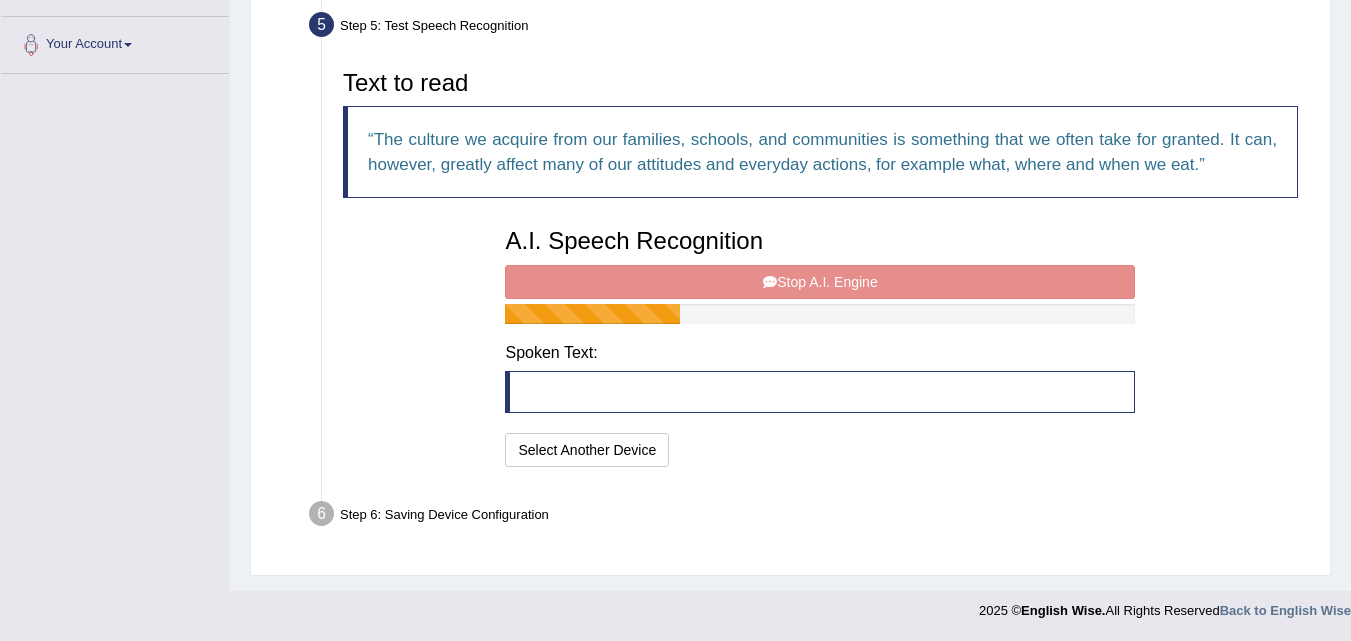 click on "A.I. Speech Recognition    Start A.I. Engine    Stop A.I. Engine     Note:  Please listen to the recording till the end by pressing  , to proceed.     Spoken Text:     I will practice without this feature   Select Another Device   Speech is ok. Go to Last step" at bounding box center [820, 345] 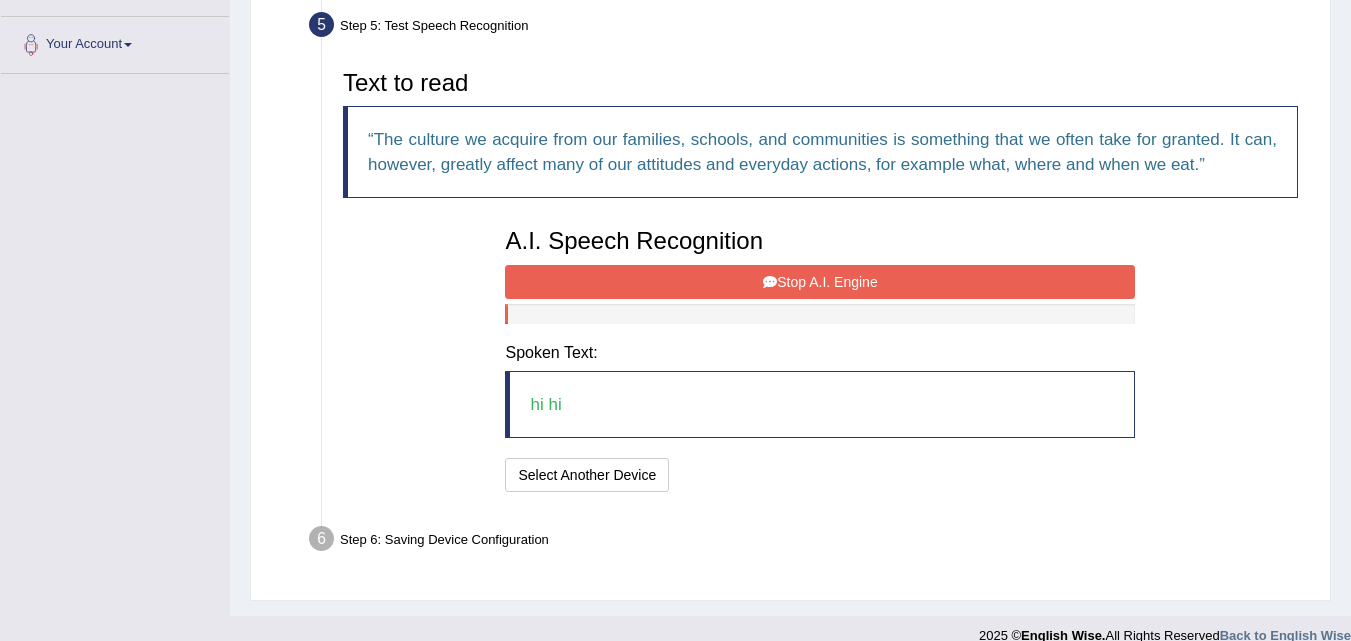 click on "Stop A.I. Engine" at bounding box center (820, 282) 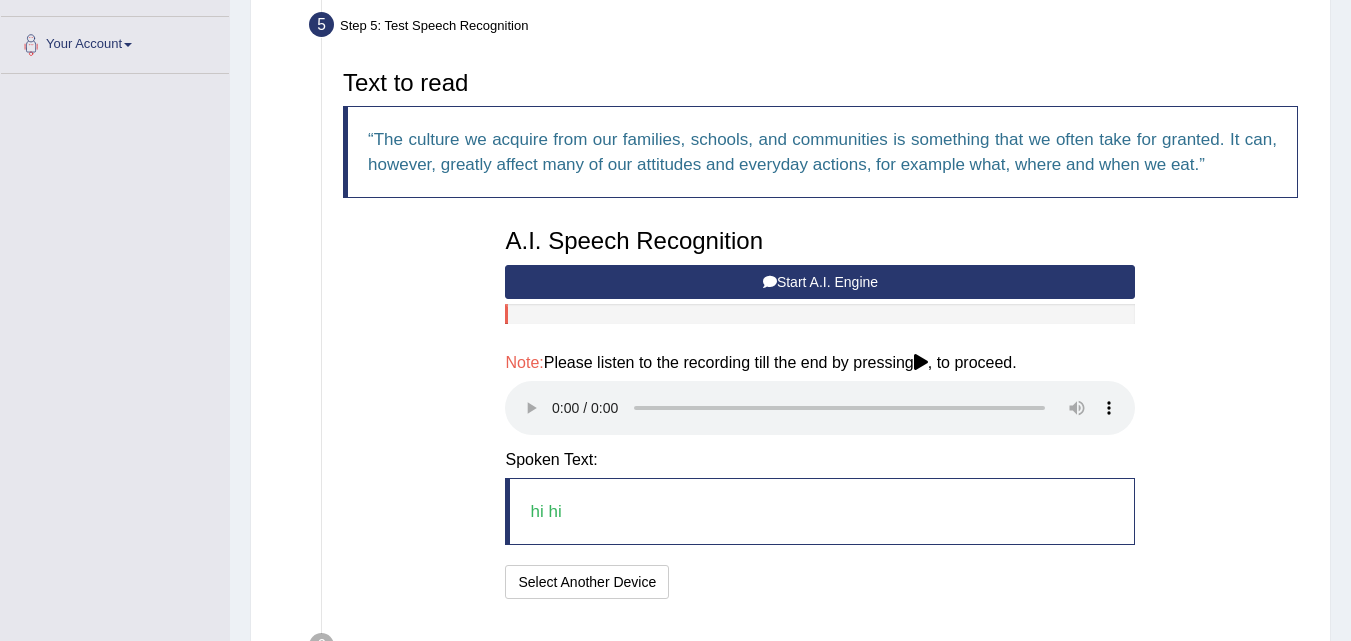 click on "Start A.I. Engine" at bounding box center (820, 282) 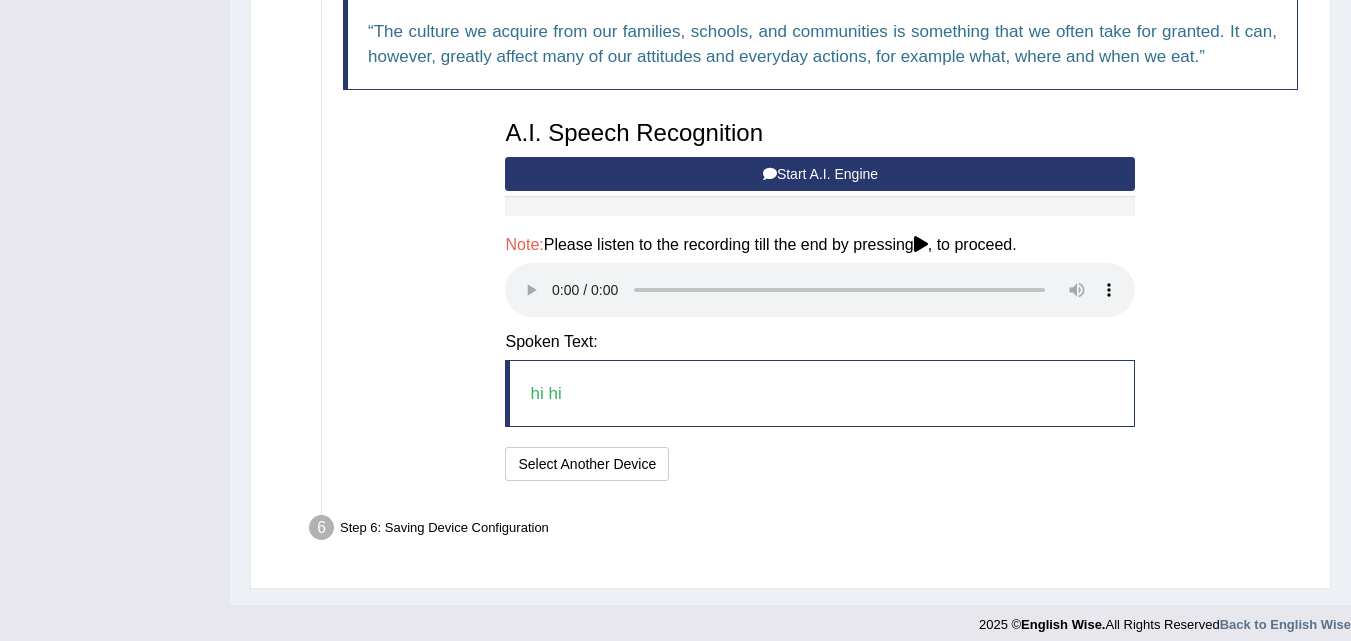 scroll, scrollTop: 544, scrollLeft: 0, axis: vertical 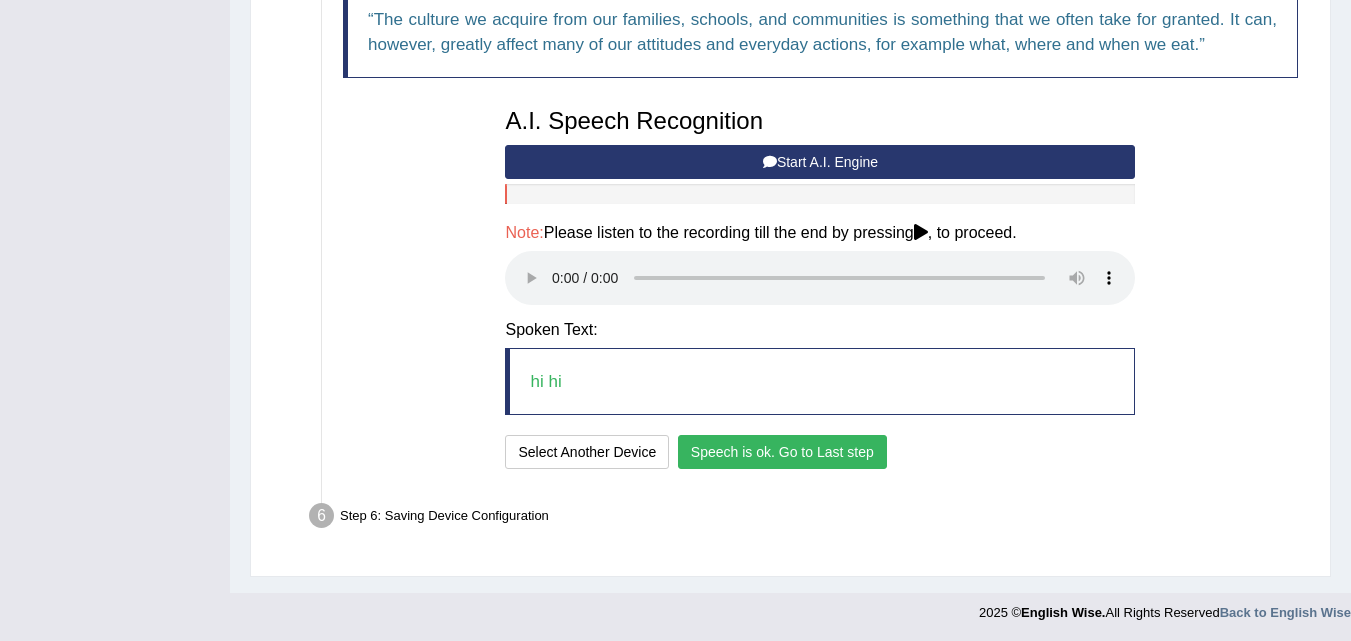 click on "Speech is ok. Go to Last step" at bounding box center [782, 452] 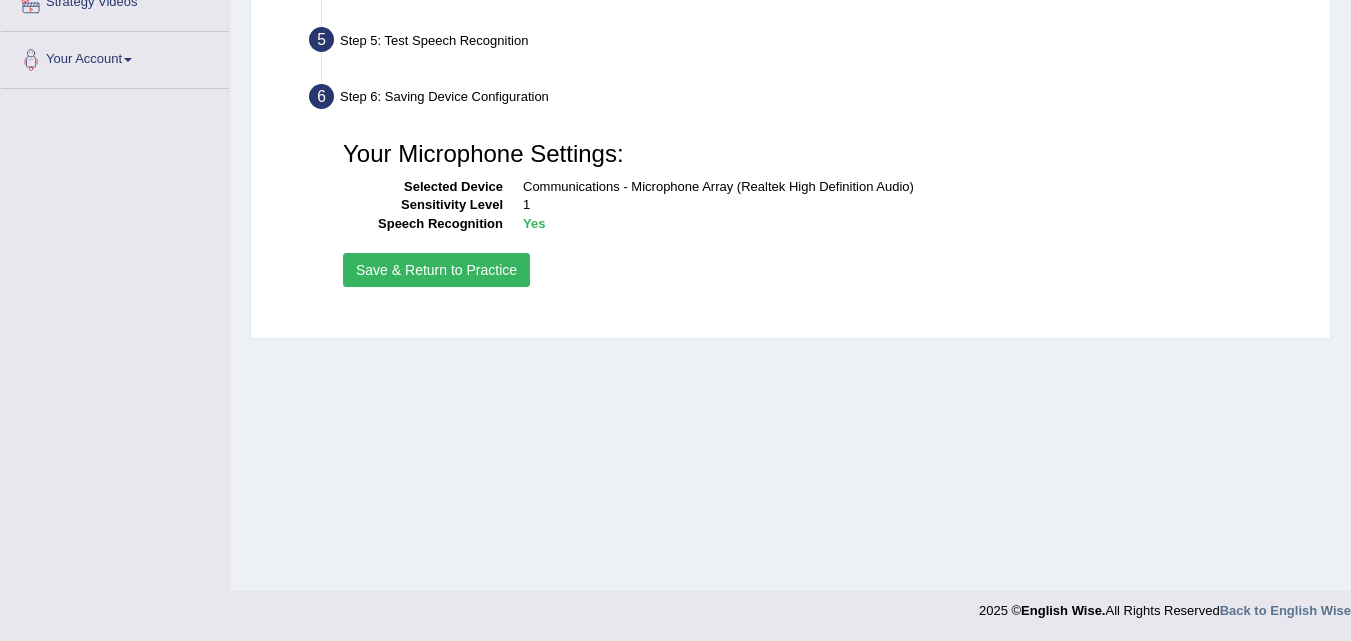 click on "Save & Return to Practice" at bounding box center [436, 270] 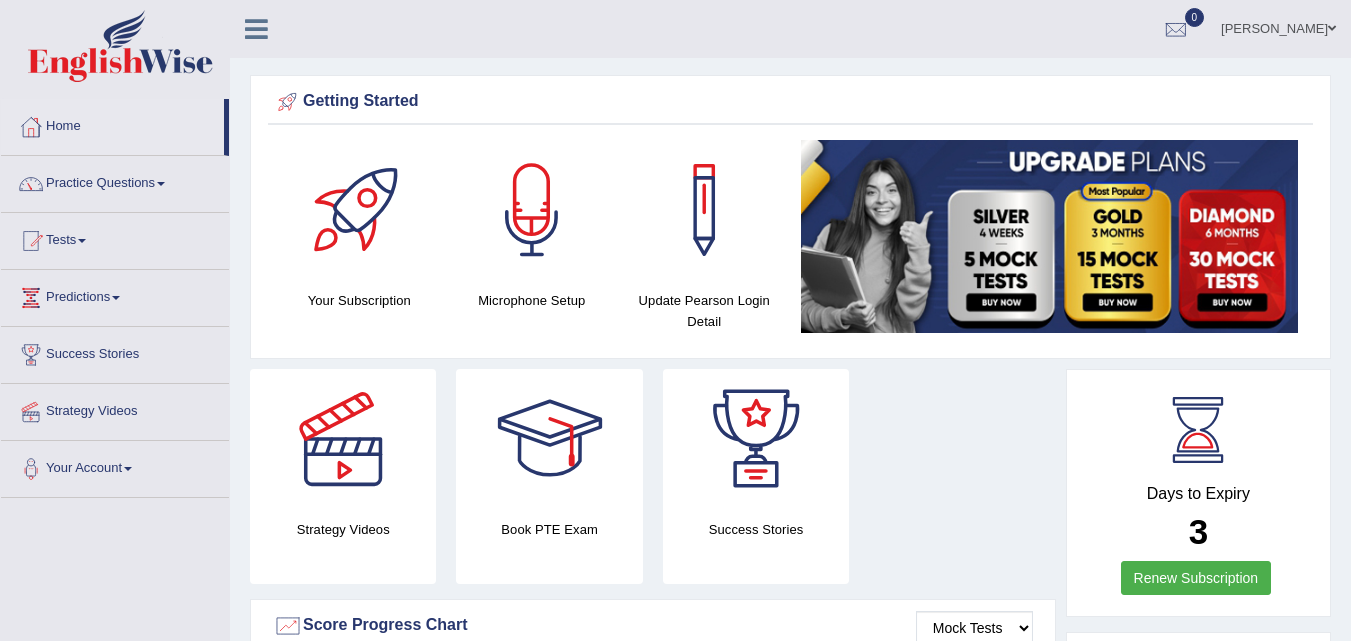 scroll, scrollTop: 0, scrollLeft: 0, axis: both 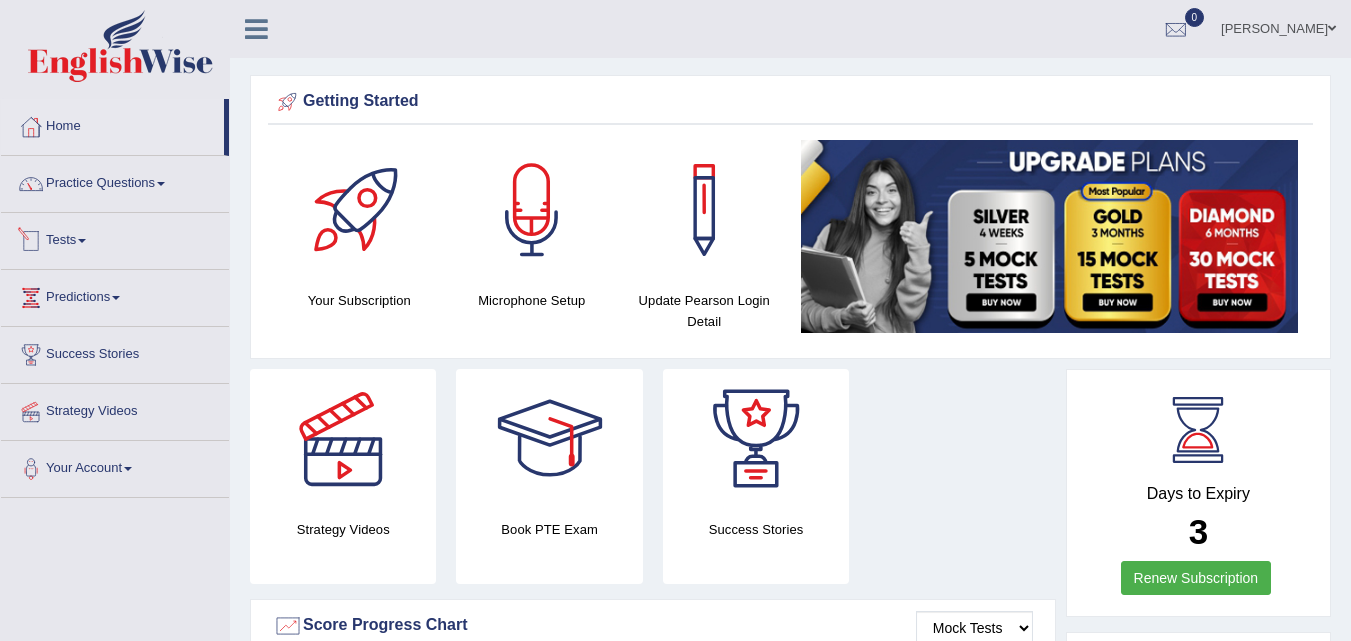 click on "Tests" at bounding box center (115, 238) 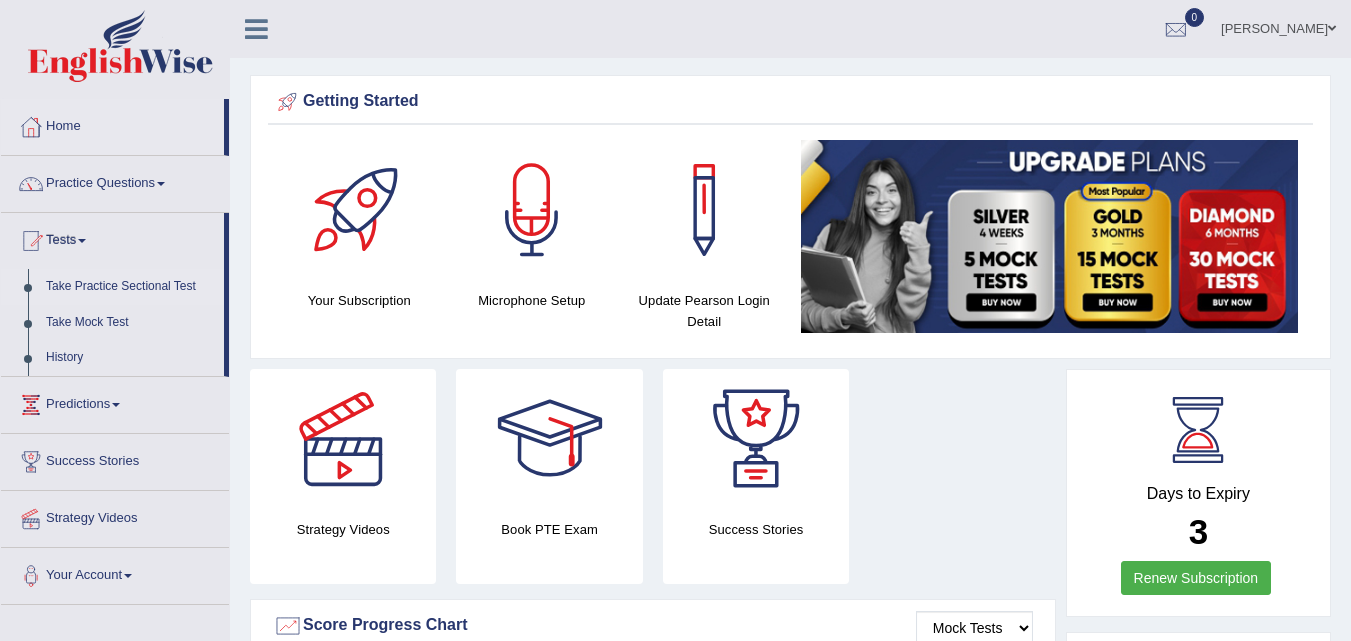click on "Take Practice Sectional Test" at bounding box center (130, 287) 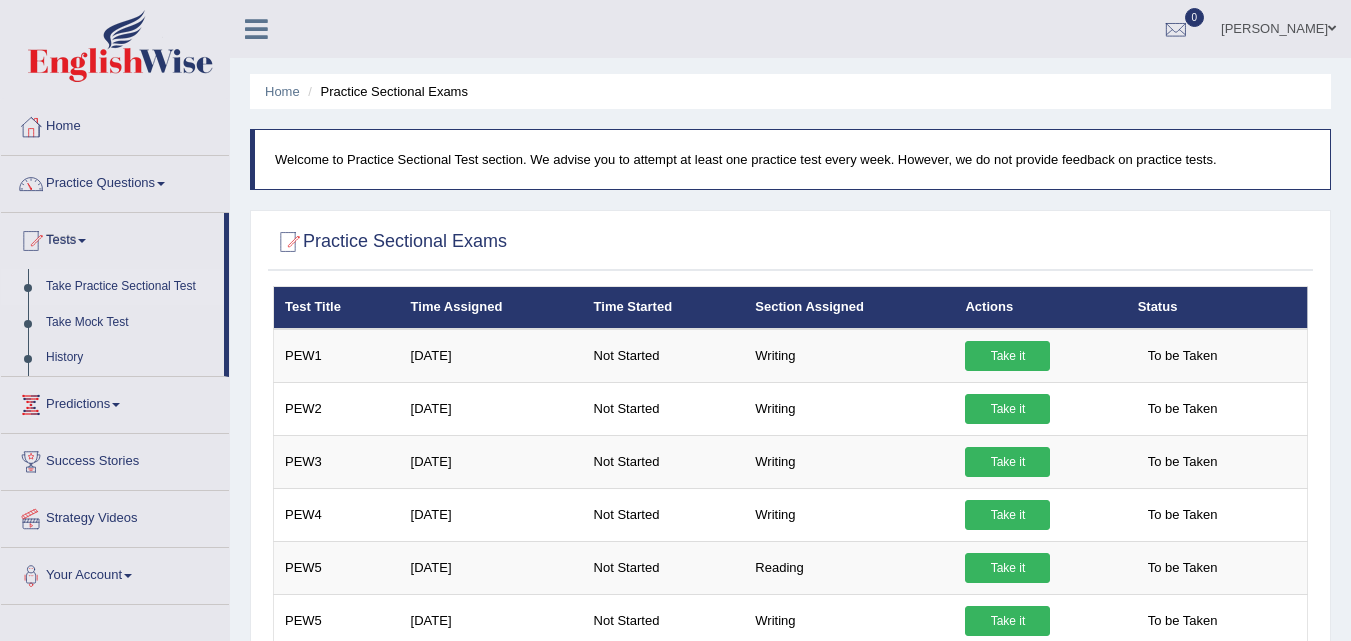 scroll, scrollTop: 0, scrollLeft: 0, axis: both 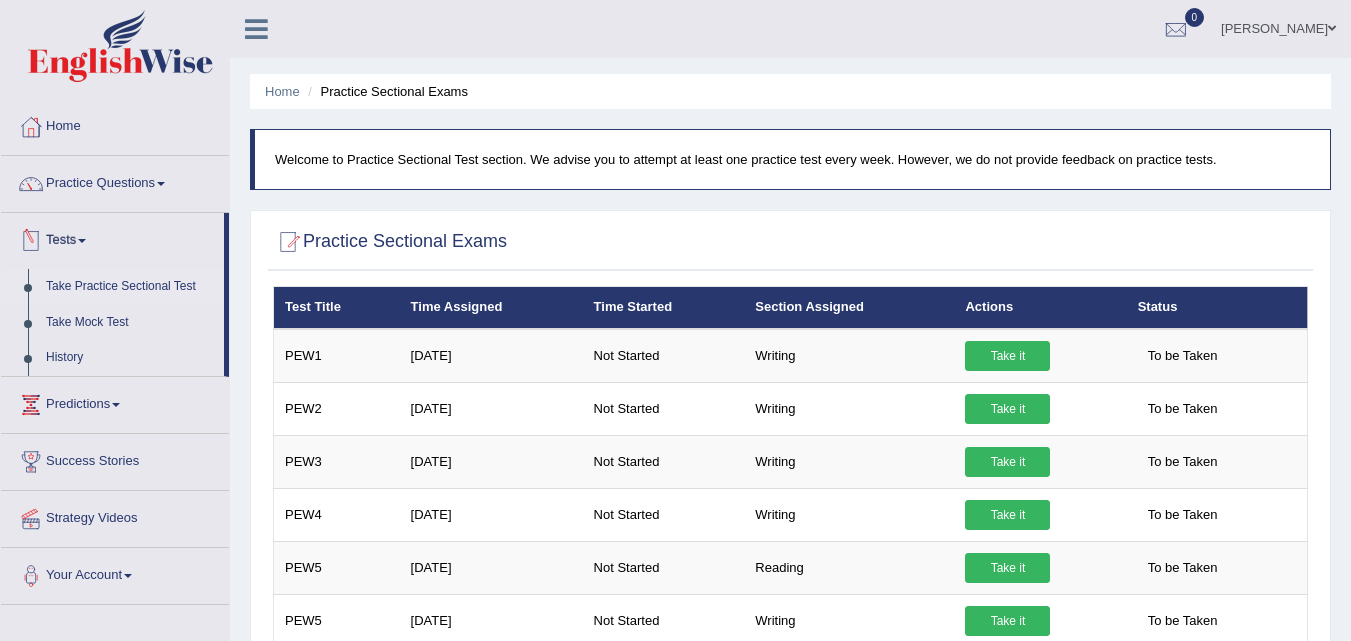 click on "Practice Questions   Speaking Practice Read Aloud
Repeat Sentence
Describe Image
Re-tell Lecture
Answer Short Question
Writing Practice  Summarize Written Text
Write Essay
Reading Practice  Reading & Writing: Fill In The Blanks
Choose Multiple Answers
Re-order Paragraphs
Fill In The Blanks
Choose Single Answer
Listening Practice  Summarize Spoken Text
Highlight Incorrect Words
Highlight Correct Summary
Select Missing Word
Choose Single Answer
Choose Multiple Answers
Fill In The Blanks
Write From Dictation
Pronunciation" at bounding box center [115, 184] 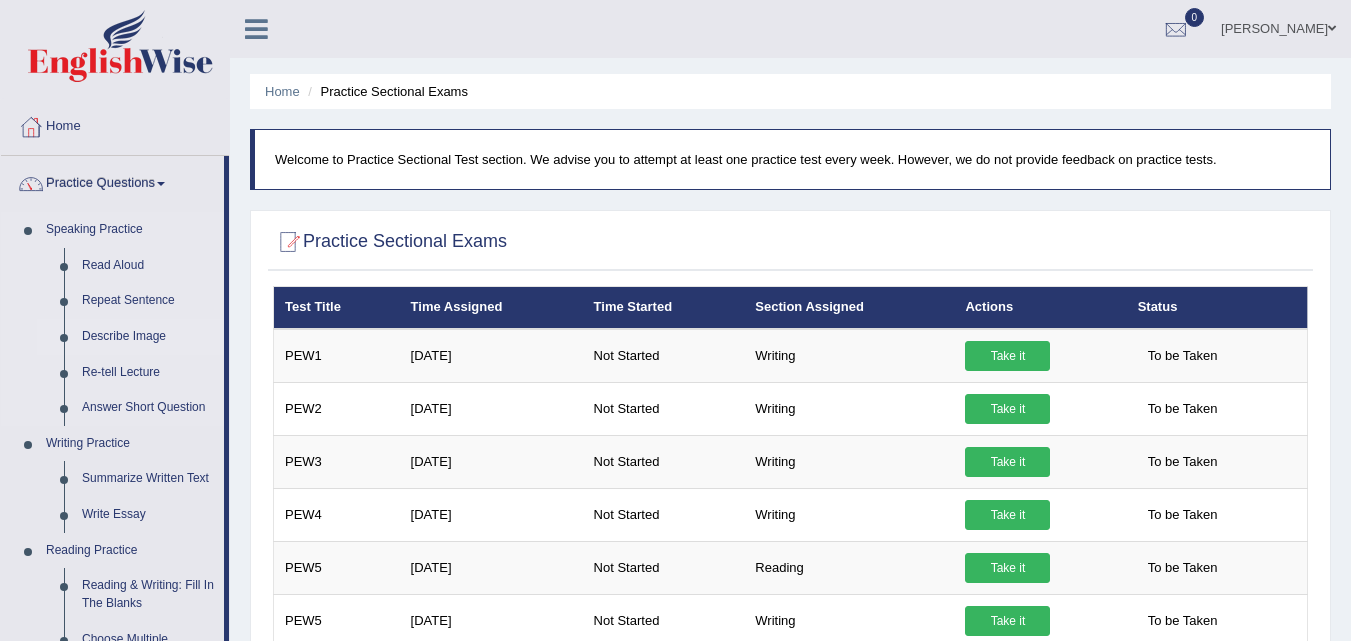 click on "Describe Image" at bounding box center (148, 337) 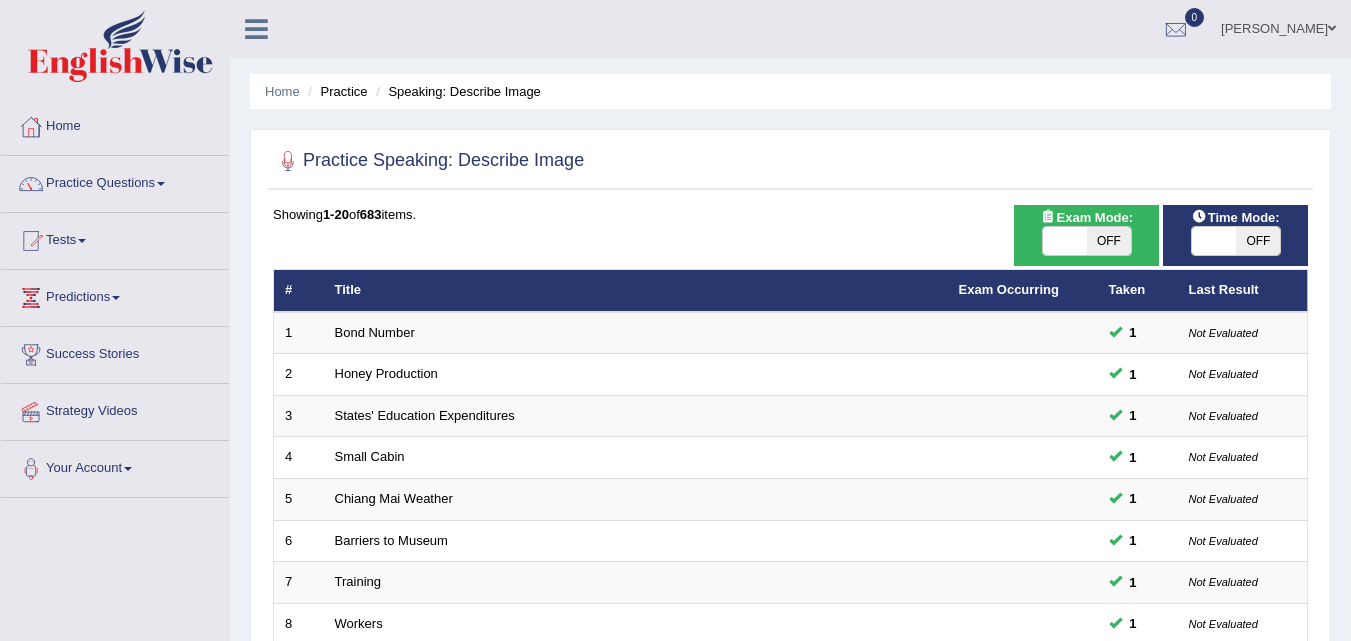 scroll, scrollTop: 0, scrollLeft: 0, axis: both 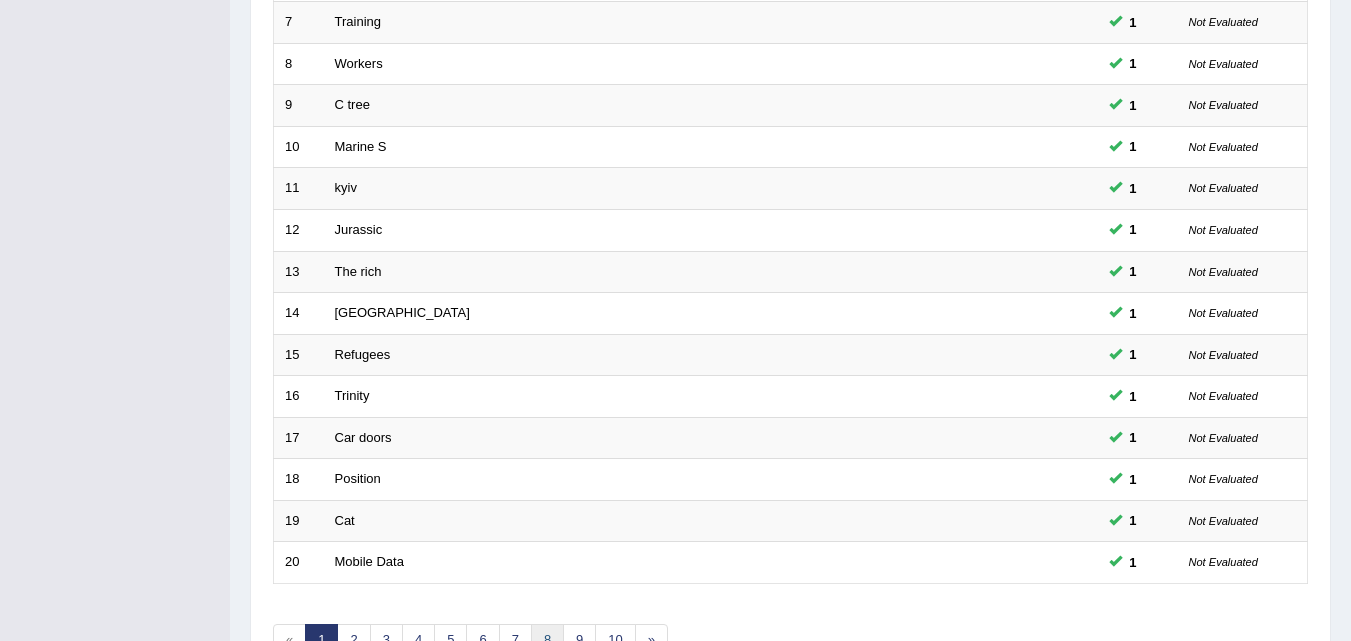 drag, startPoint x: 600, startPoint y: 634, endPoint x: 545, endPoint y: 627, distance: 55.443665 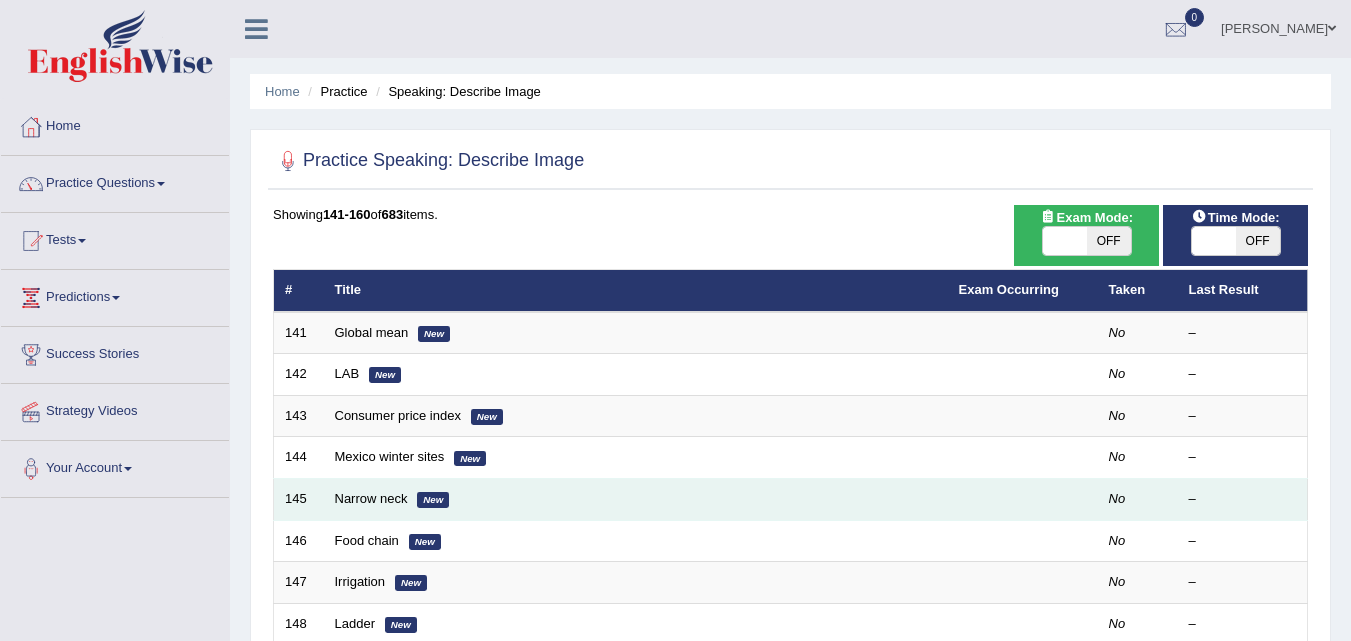 scroll, scrollTop: 0, scrollLeft: 0, axis: both 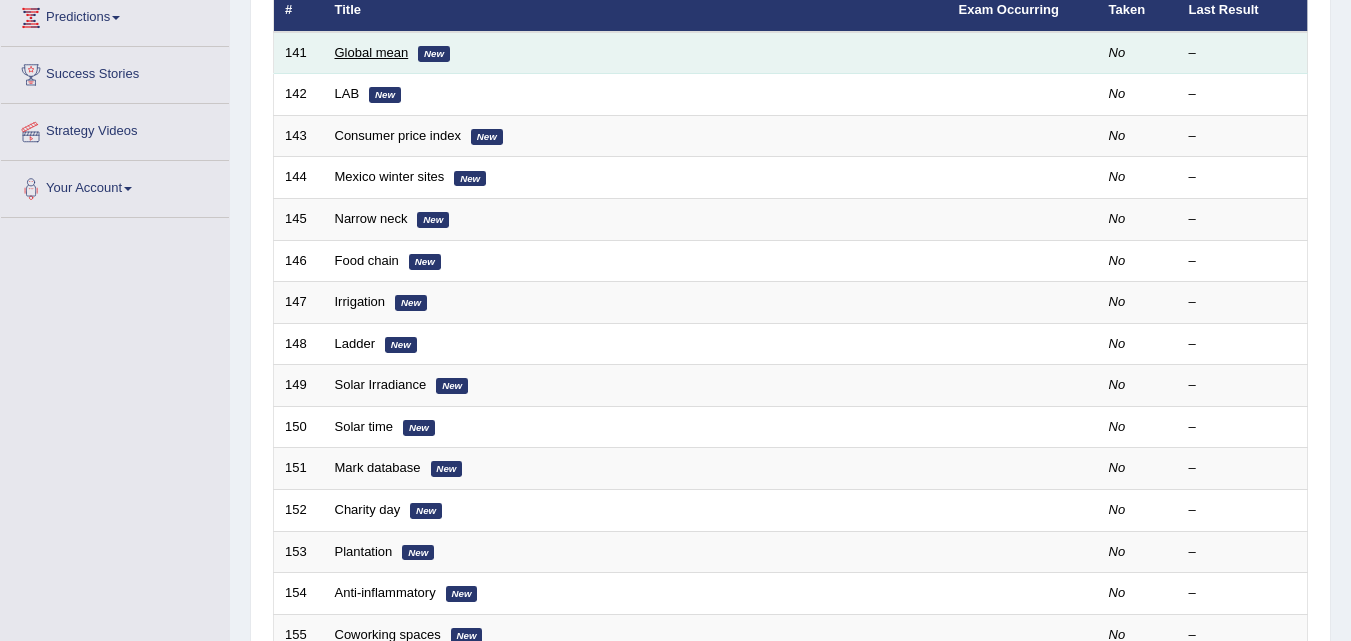 click on "Global mean" at bounding box center (372, 52) 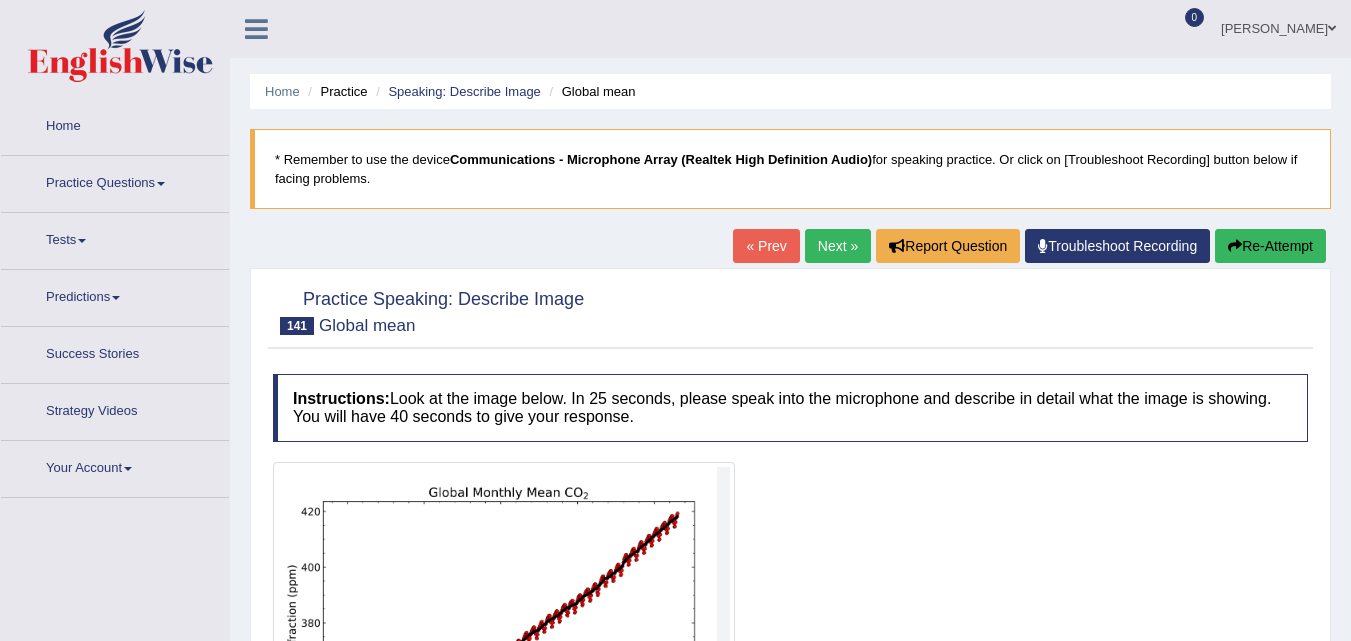 scroll, scrollTop: 0, scrollLeft: 0, axis: both 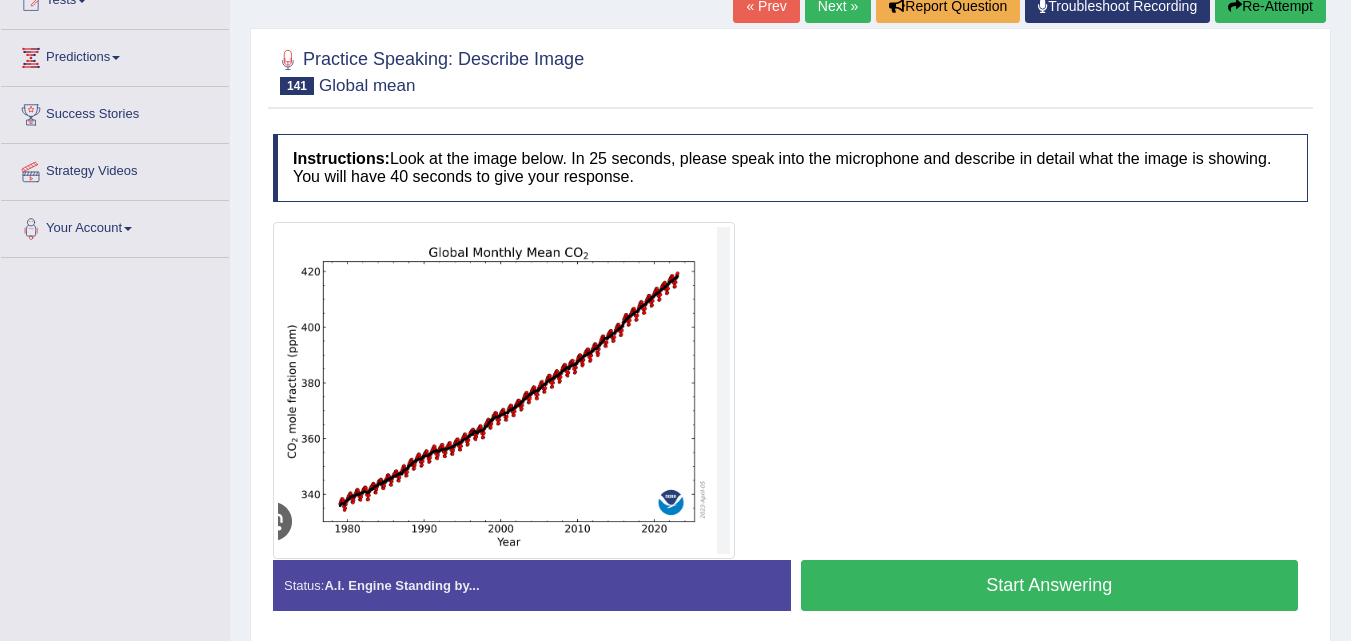 click on "Start Answering" at bounding box center (1050, 588) 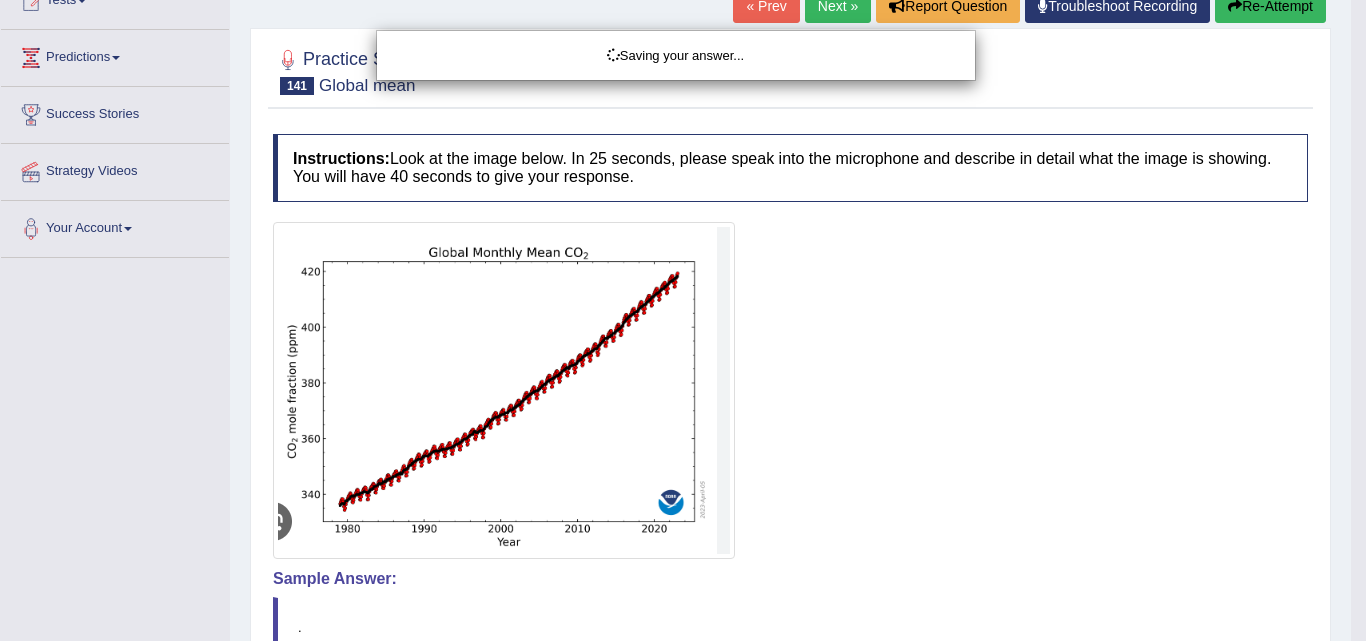 click on "Saving your answer..." at bounding box center (683, 320) 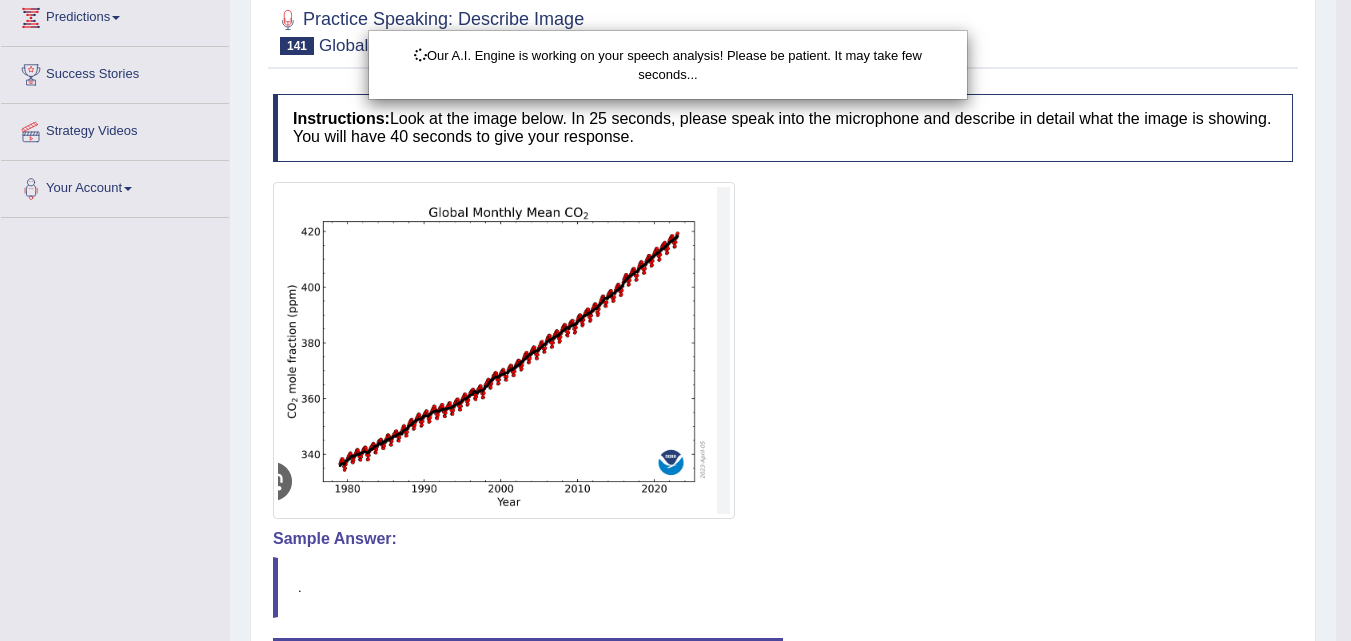 click on "Toggle navigation
Home
Practice Questions   Speaking Practice Read Aloud
Repeat Sentence
Describe Image
Re-tell Lecture
Answer Short Question
Writing Practice  Summarize Written Text
Write Essay
Reading Practice  Reading & Writing: Fill In The Blanks
Choose Multiple Answers
Re-order Paragraphs
Fill In The Blanks
Choose Single Answer
Listening Practice  Summarize Spoken Text
Highlight Incorrect Words
Highlight Correct Summary
Select Missing Word
Choose Single Answer
Choose Multiple Answers
Fill In The Blanks
Write From Dictation
Pronunciation
Tests  Take Practice Sectional Test
Take Mock Test
History
Predictions" at bounding box center (675, 40) 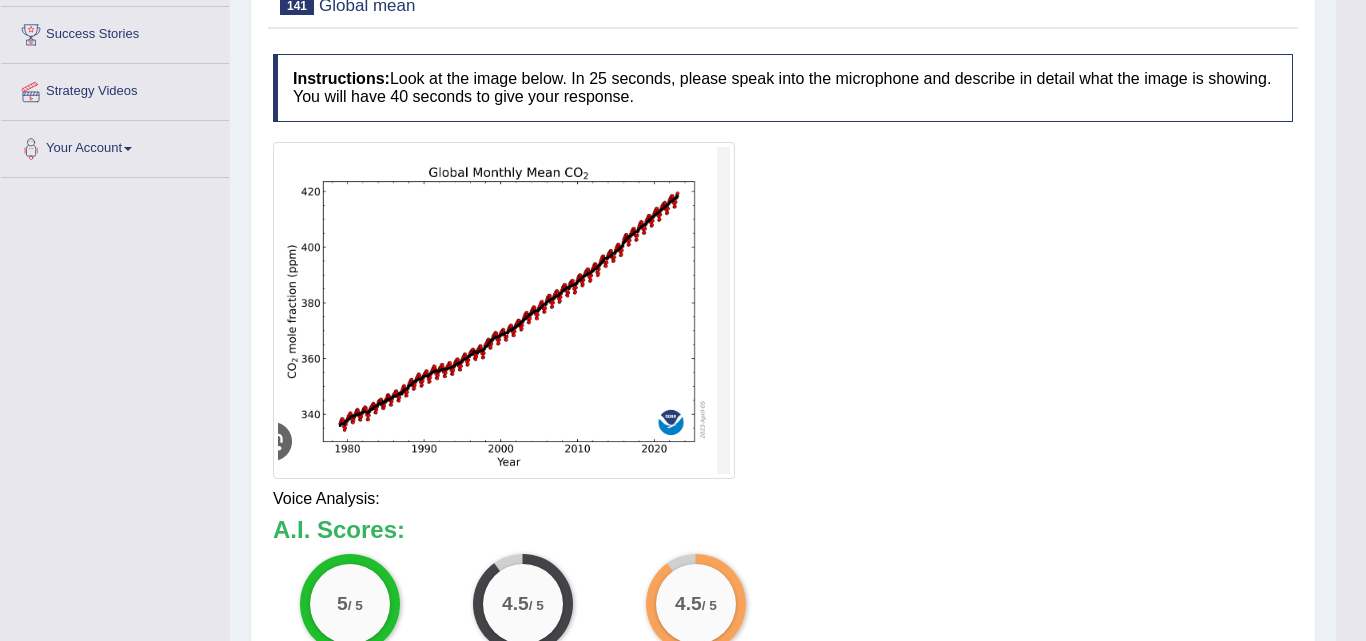 click on "Our A.I. Engine is working on your speech analysis! Please be patient. It may take few seconds..." at bounding box center (683, 320) 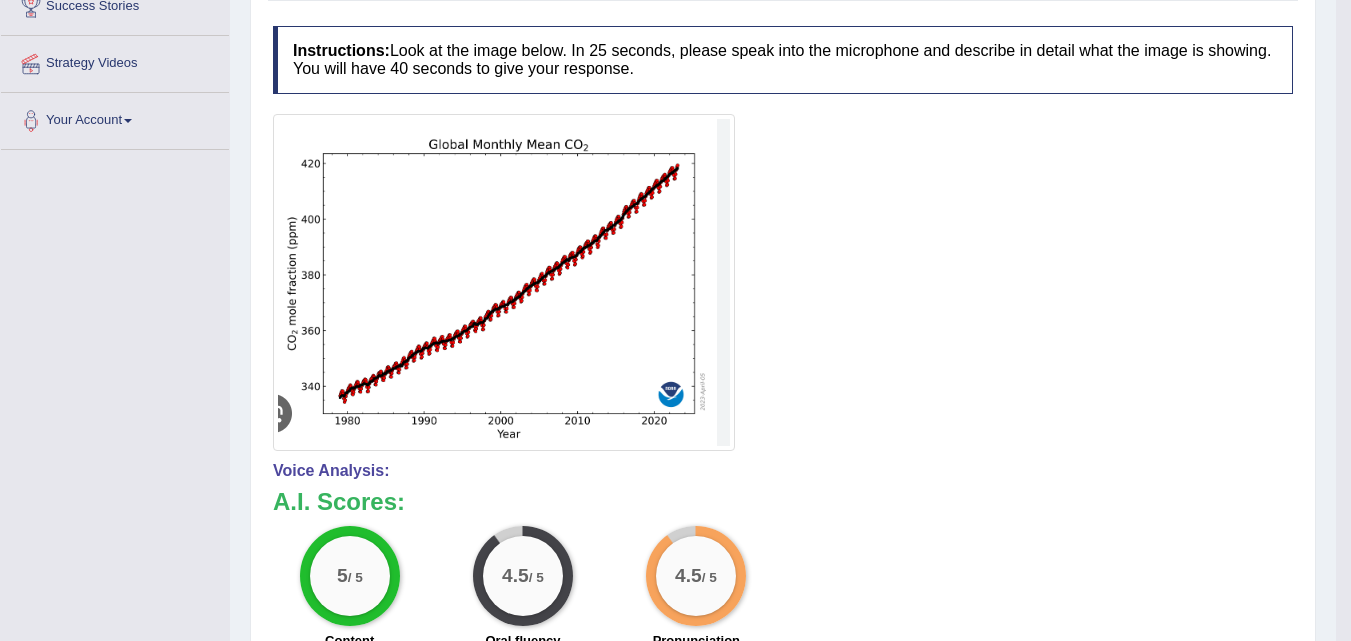 scroll, scrollTop: 360, scrollLeft: 0, axis: vertical 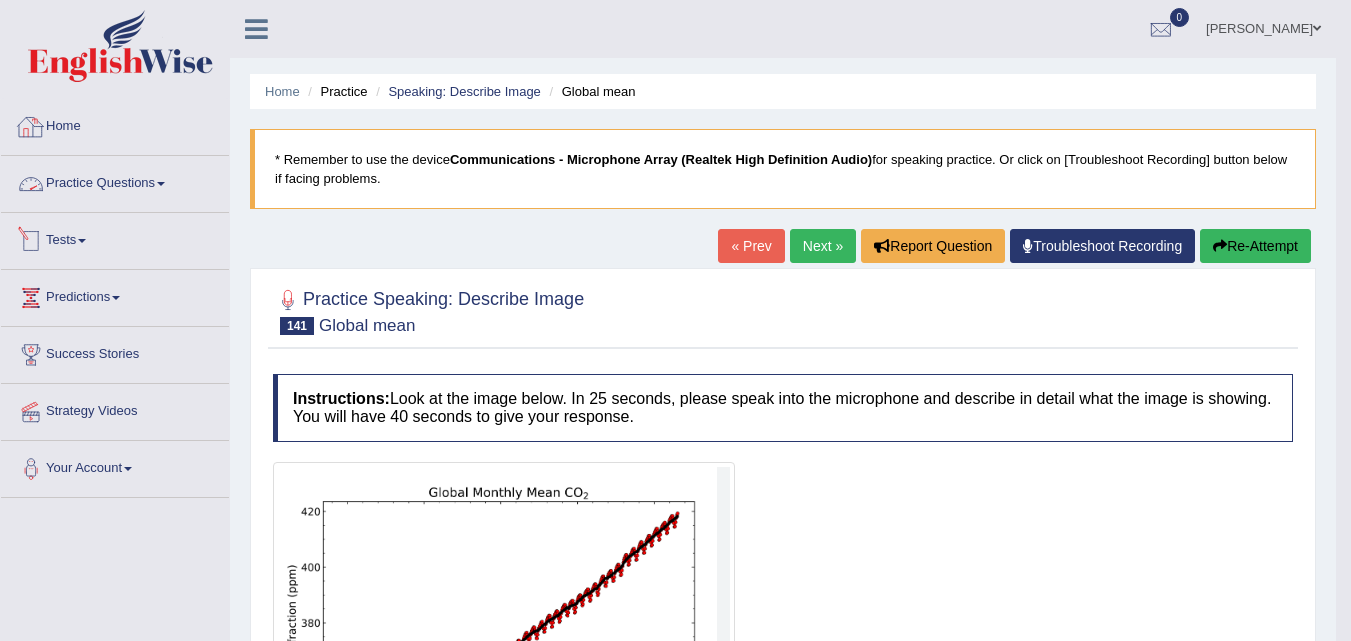 click on "Tests" at bounding box center [115, 238] 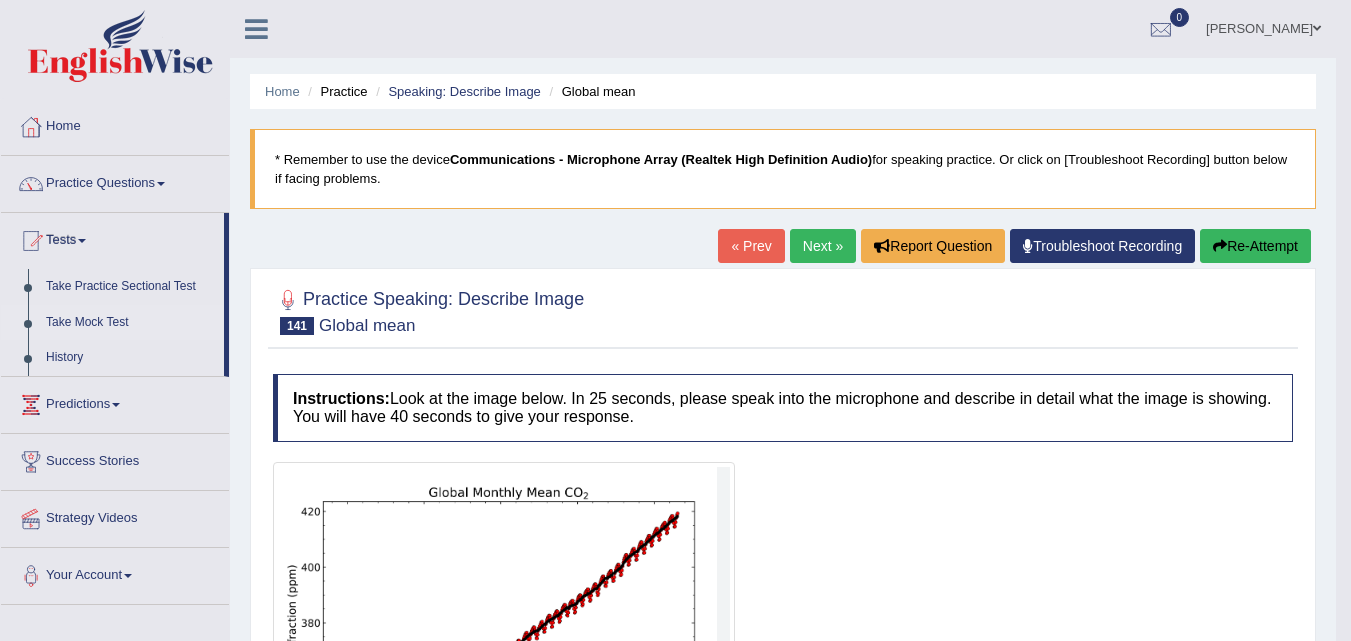 click on "Take Mock Test" at bounding box center (130, 323) 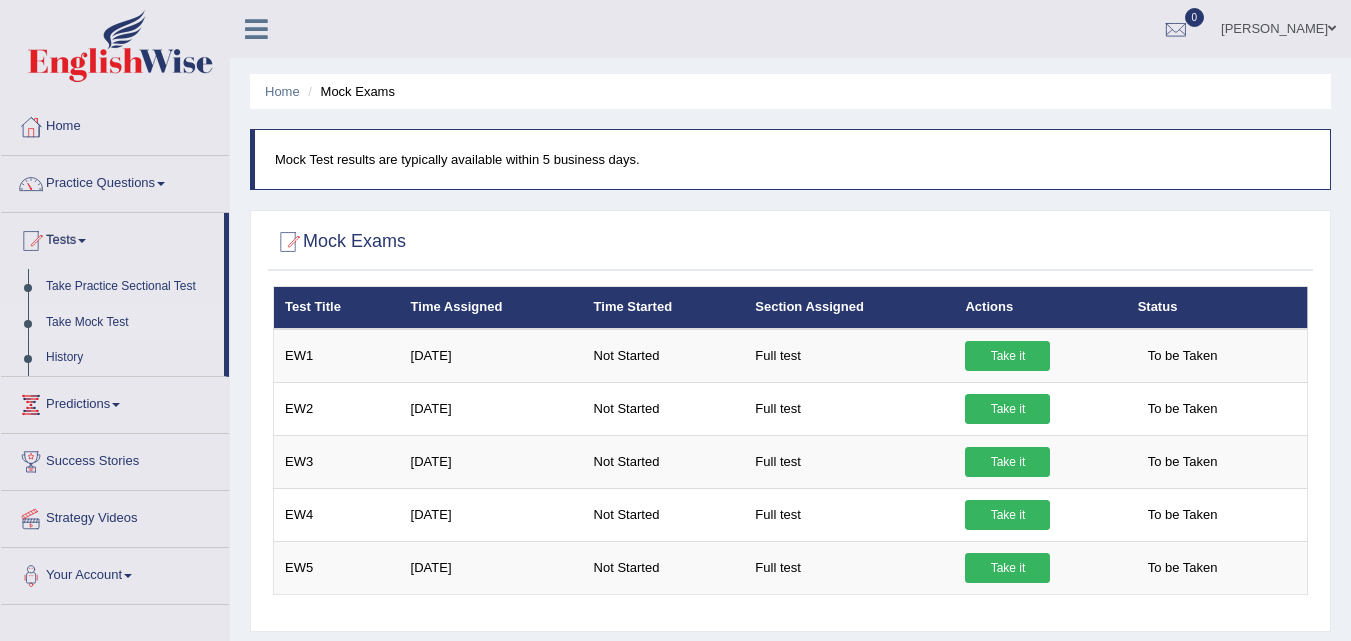 scroll, scrollTop: 0, scrollLeft: 0, axis: both 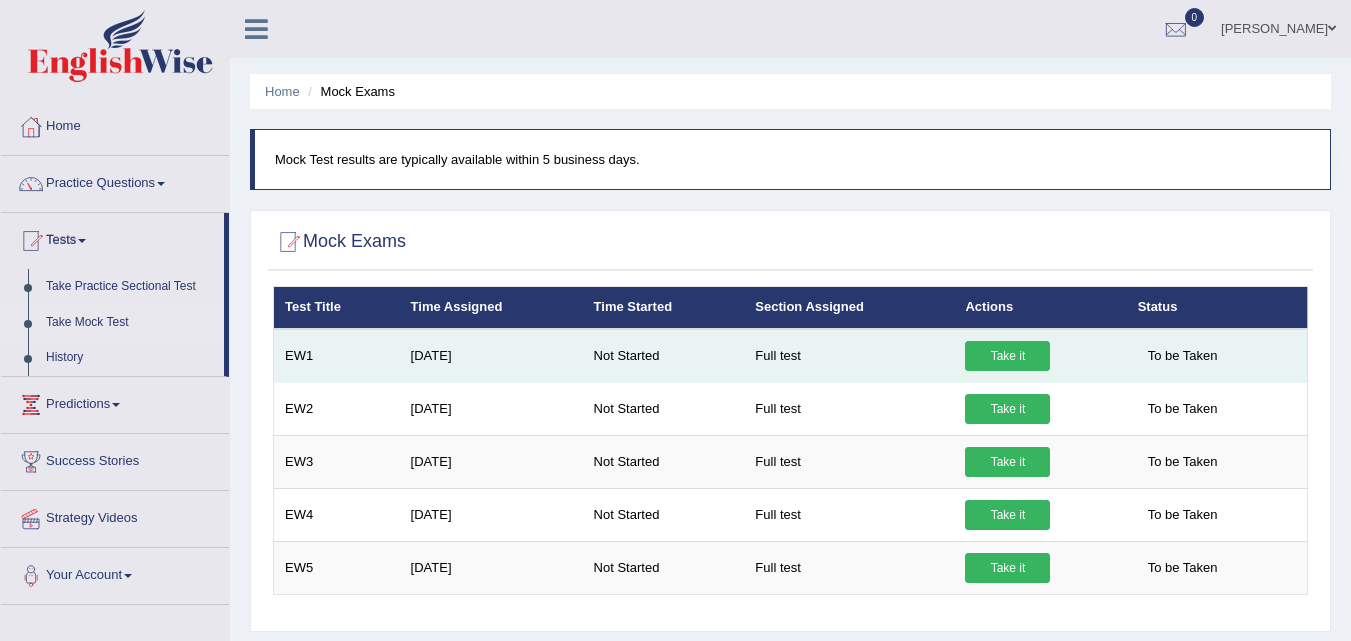 click on "Take it" at bounding box center (1007, 356) 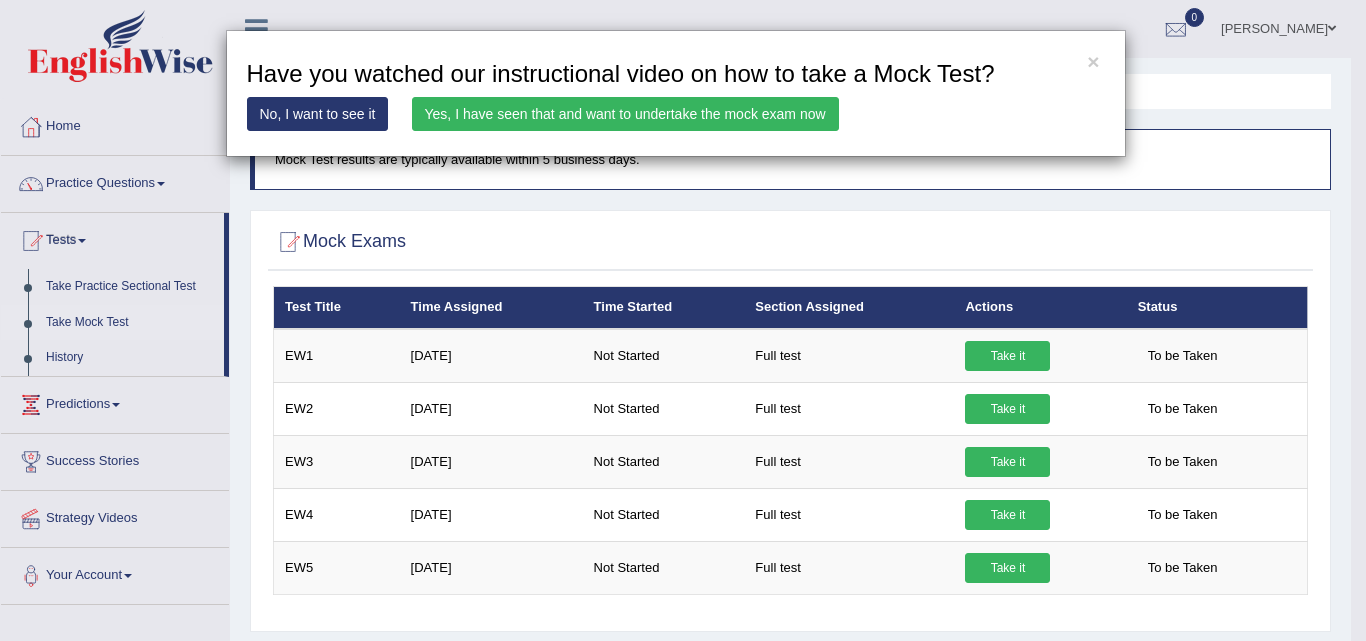 click on "Yes, I have seen that and want to undertake the mock exam now" at bounding box center (625, 114) 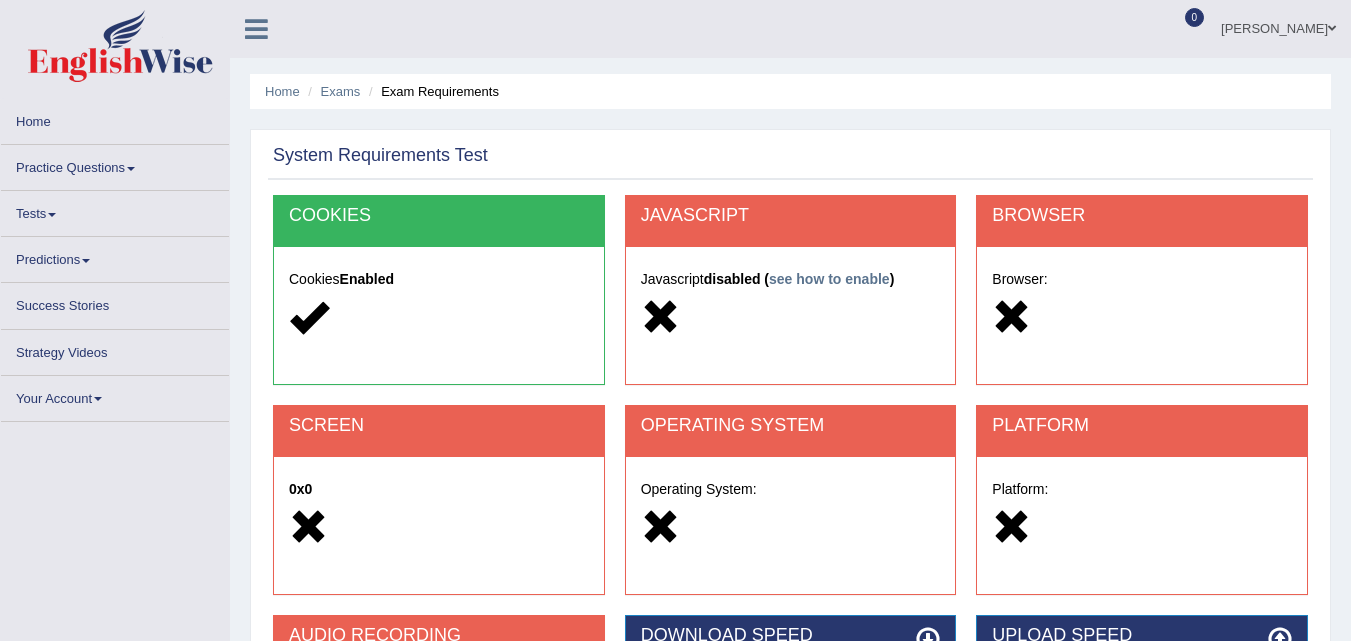 scroll, scrollTop: 0, scrollLeft: 0, axis: both 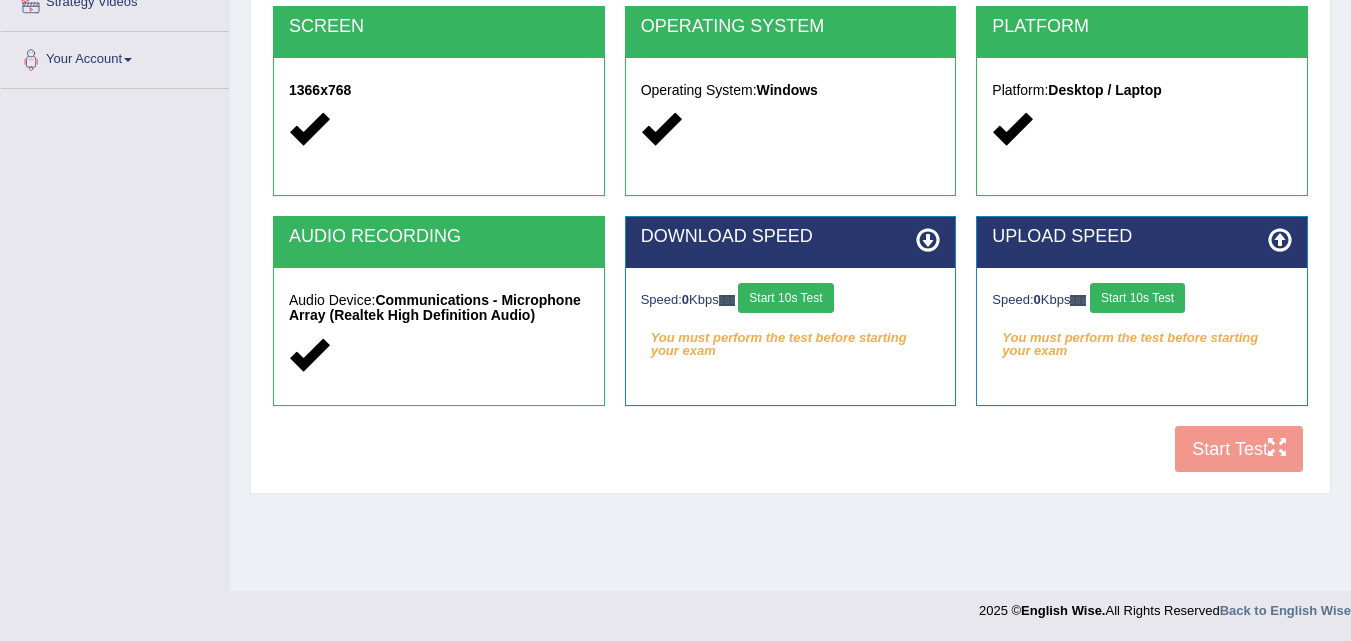 click on "Start 10s Test" at bounding box center (785, 298) 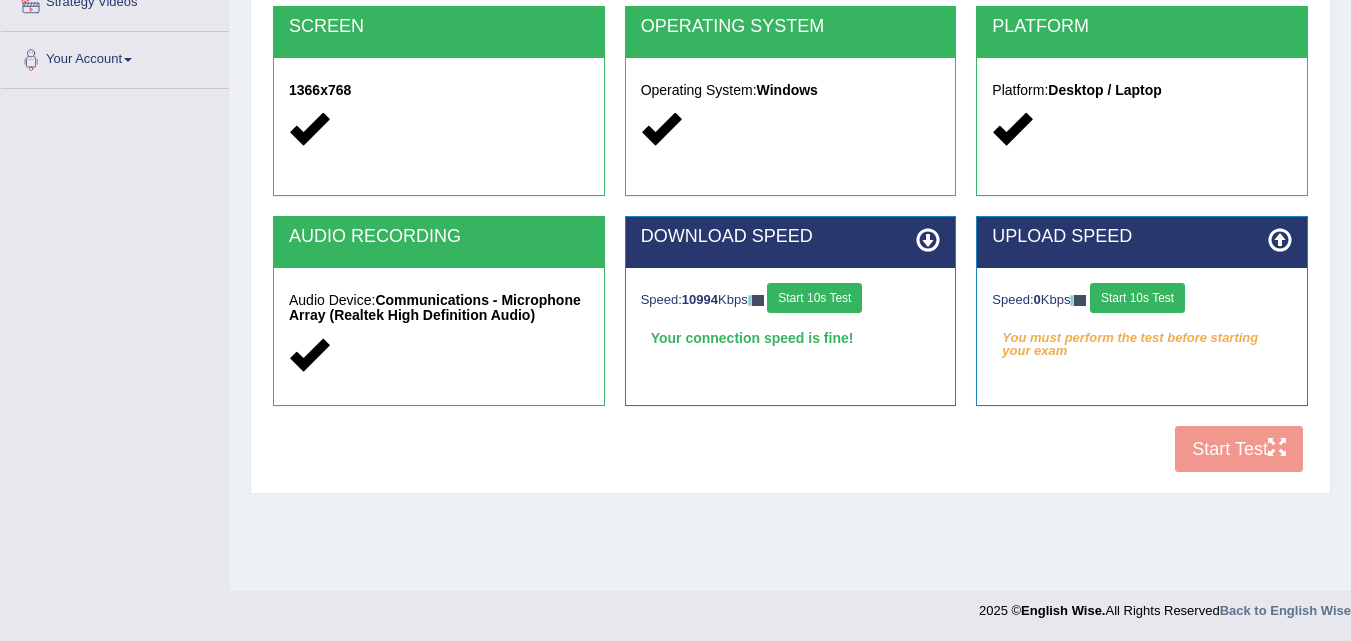 click on "Start 10s Test" at bounding box center [1137, 298] 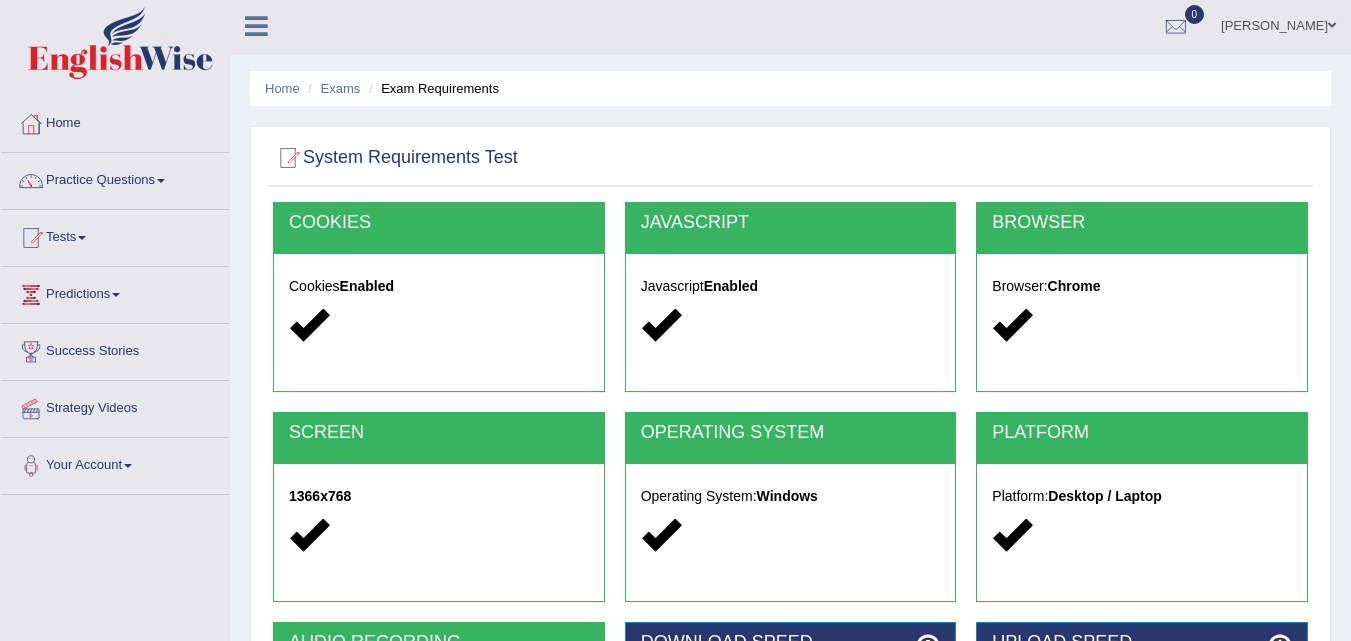 scroll, scrollTop: 0, scrollLeft: 0, axis: both 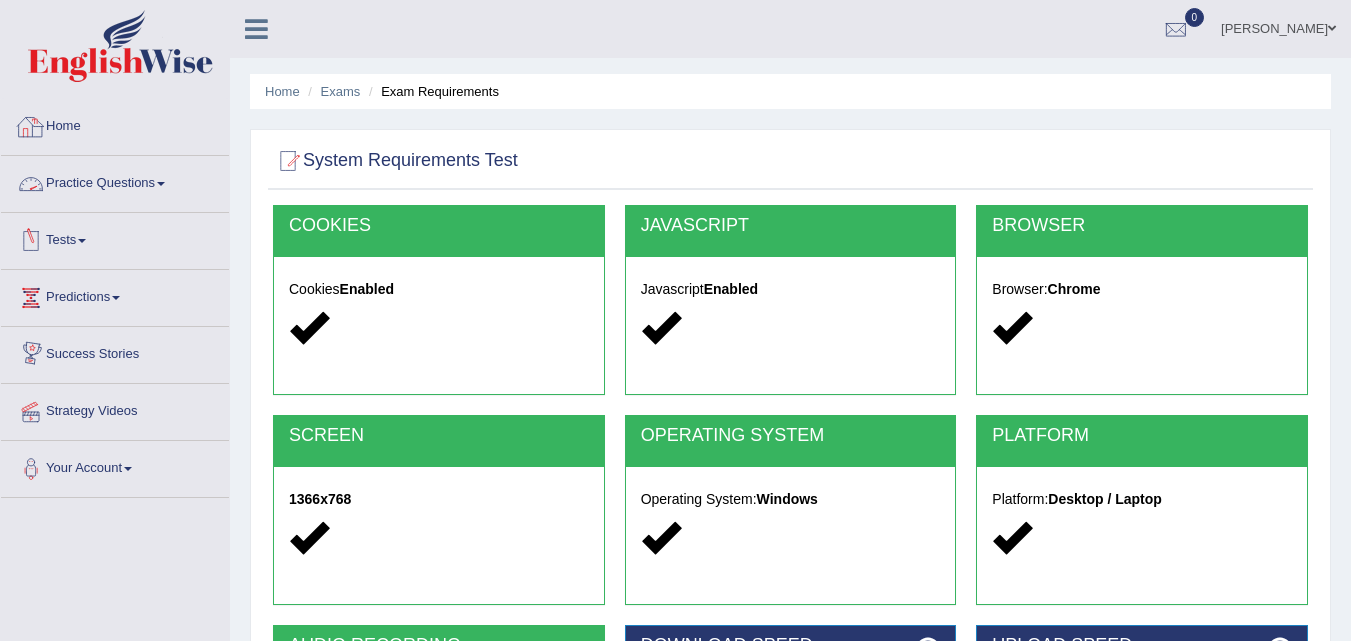 click on "Home" at bounding box center [115, 124] 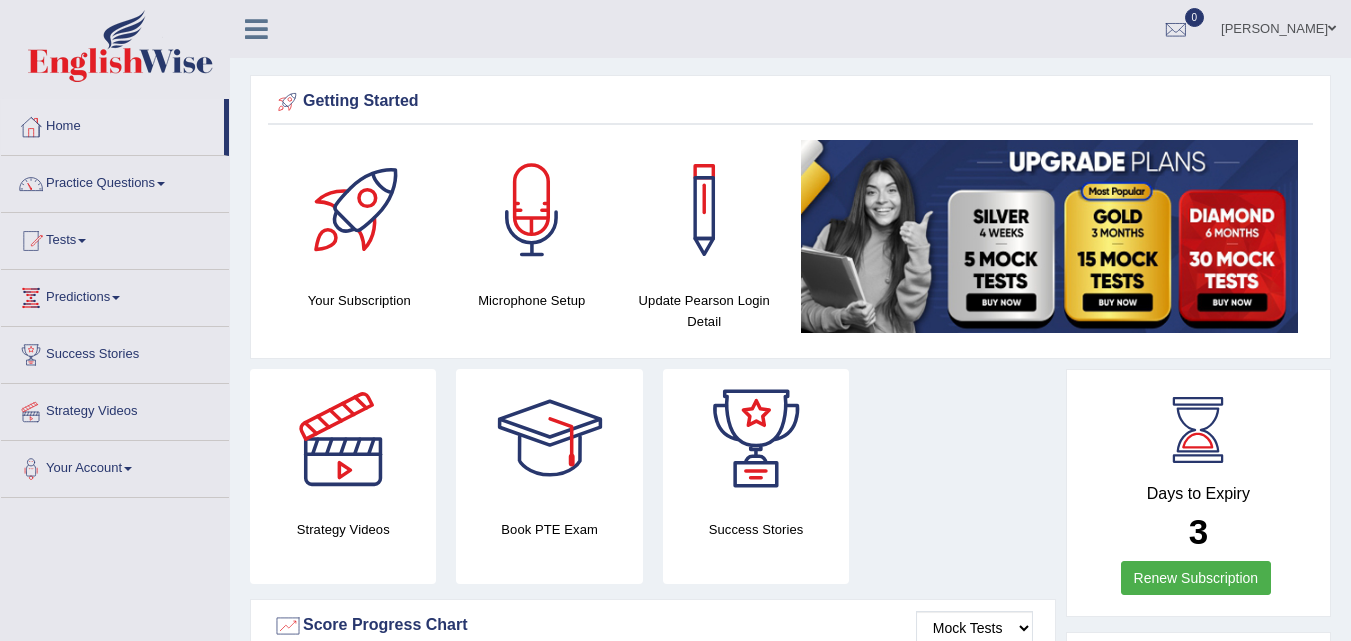 scroll, scrollTop: 1185, scrollLeft: 0, axis: vertical 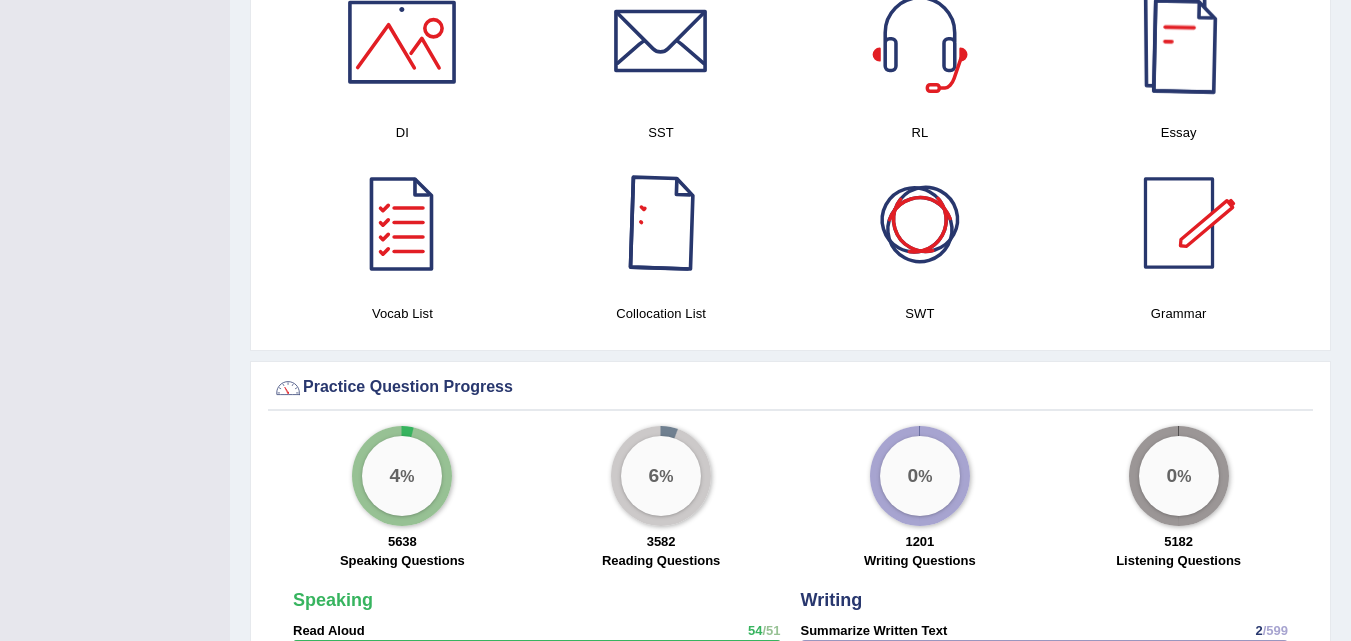 click at bounding box center [1179, 42] 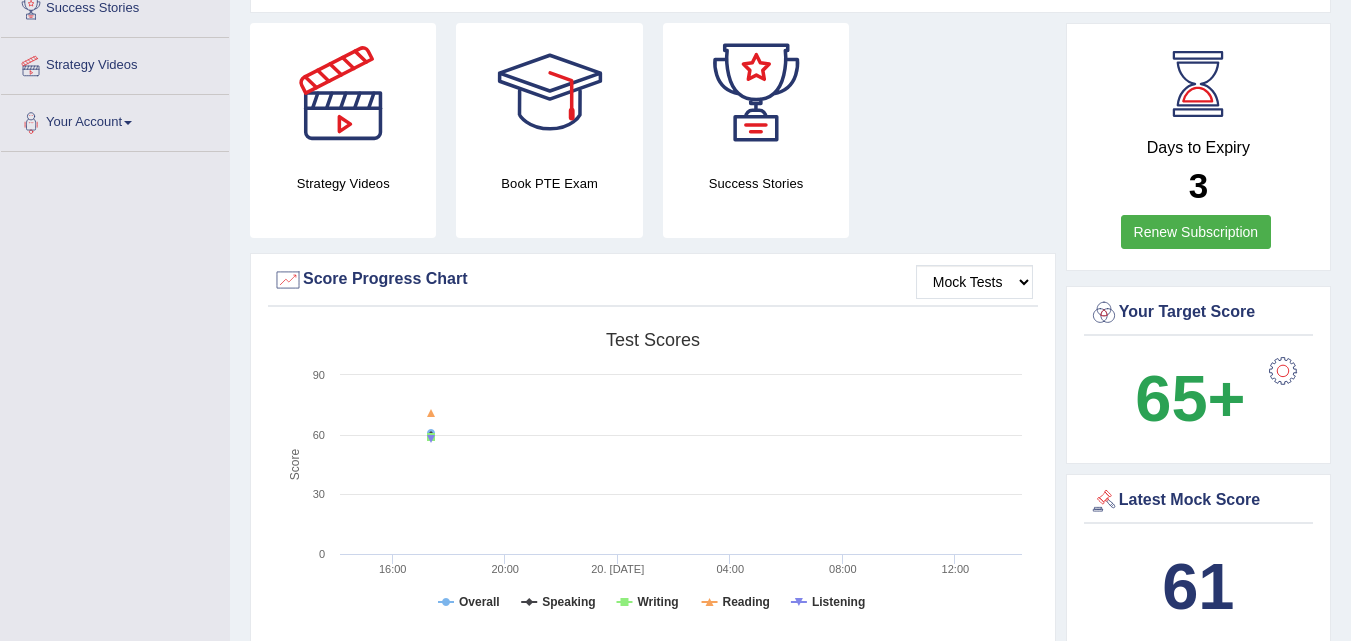 scroll, scrollTop: 0, scrollLeft: 0, axis: both 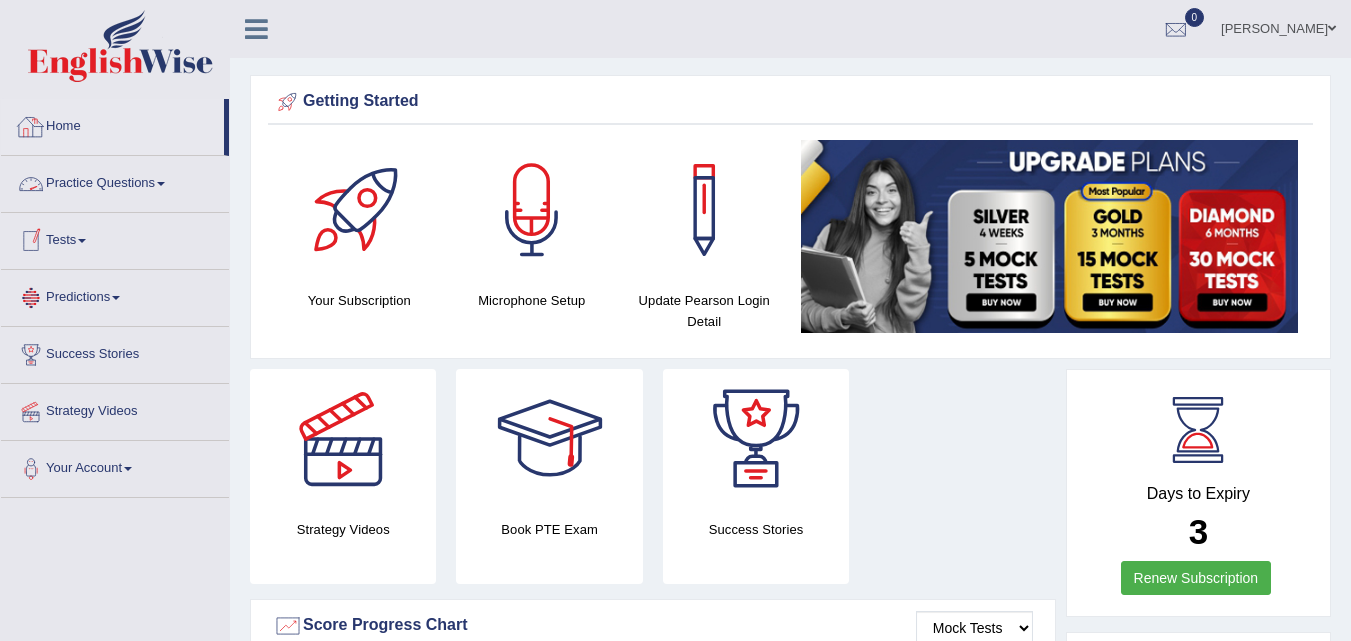 click at bounding box center [82, 241] 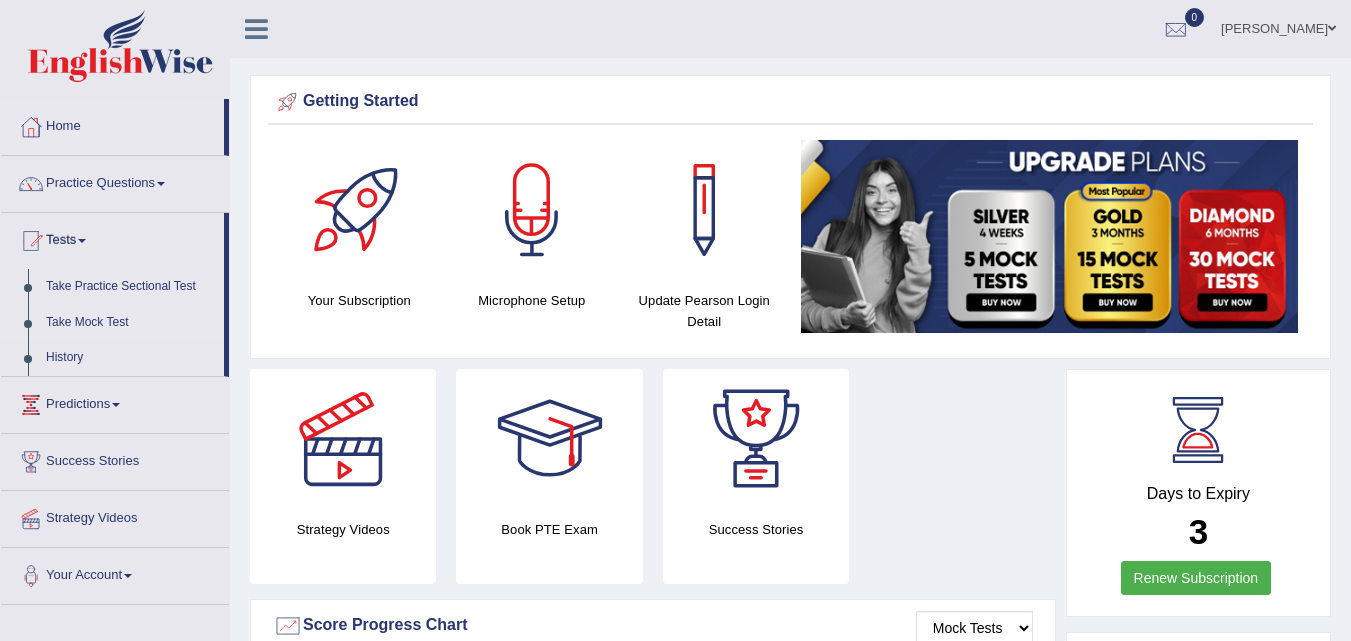click on "Take Mock Test" at bounding box center (130, 323) 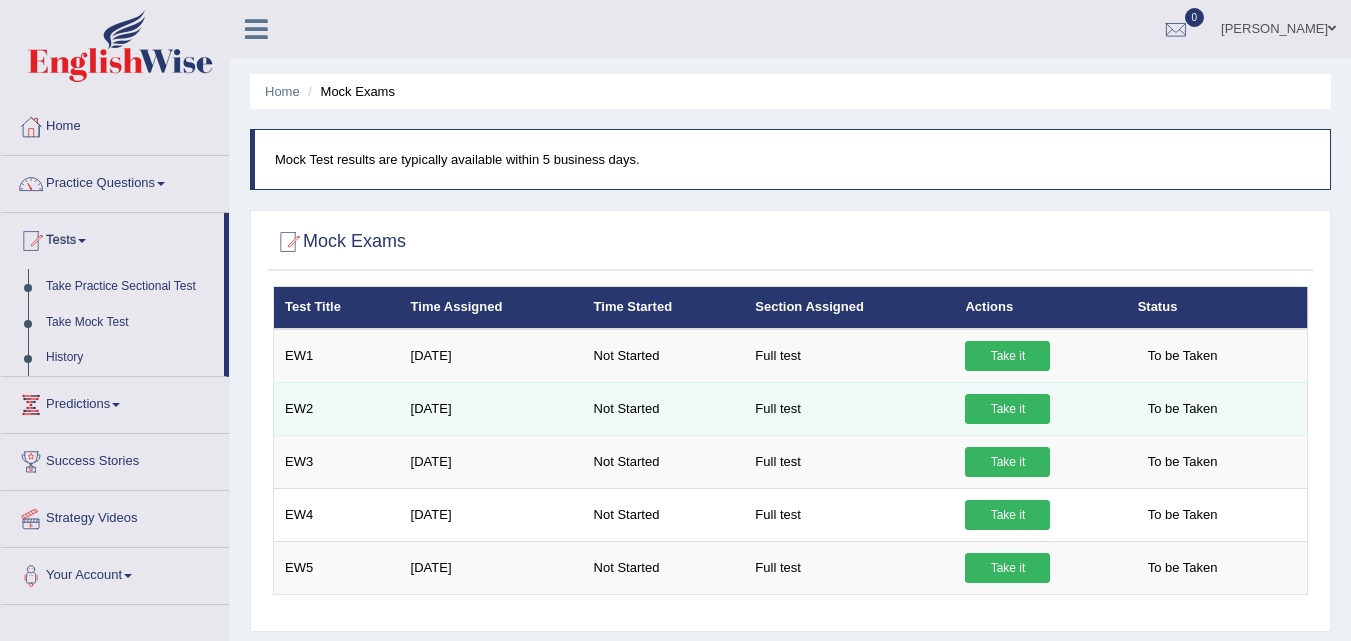 scroll, scrollTop: 0, scrollLeft: 0, axis: both 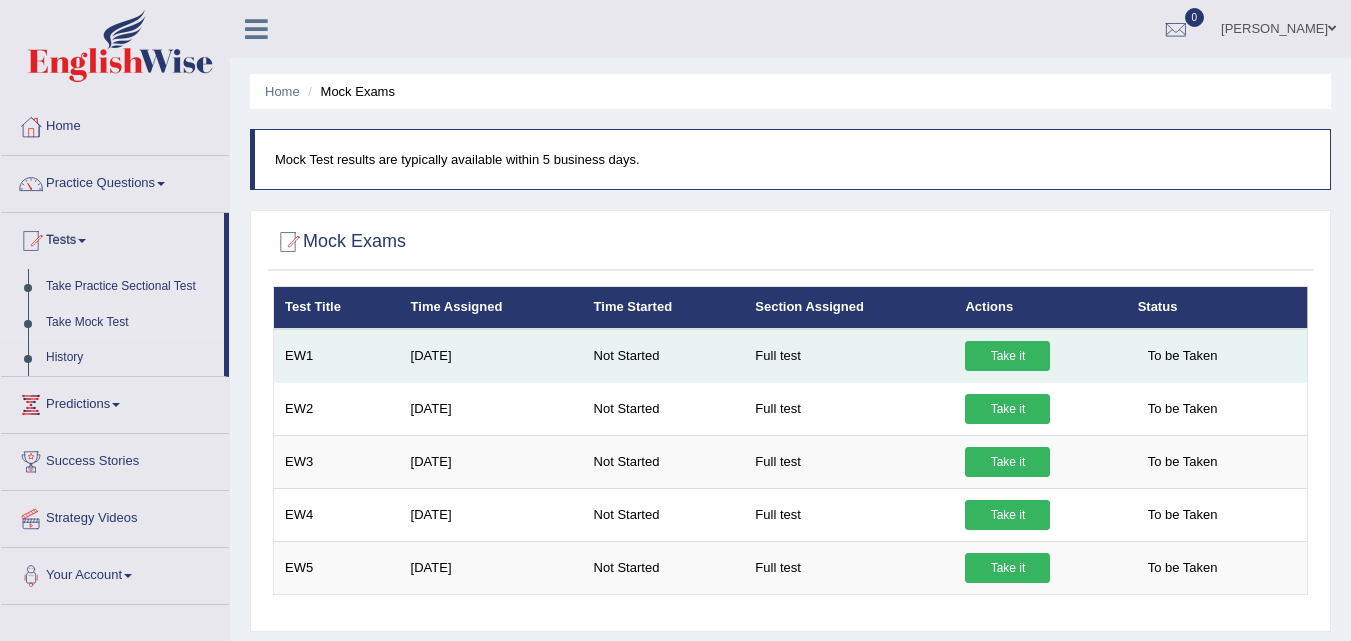 click on "Take it" at bounding box center (1007, 356) 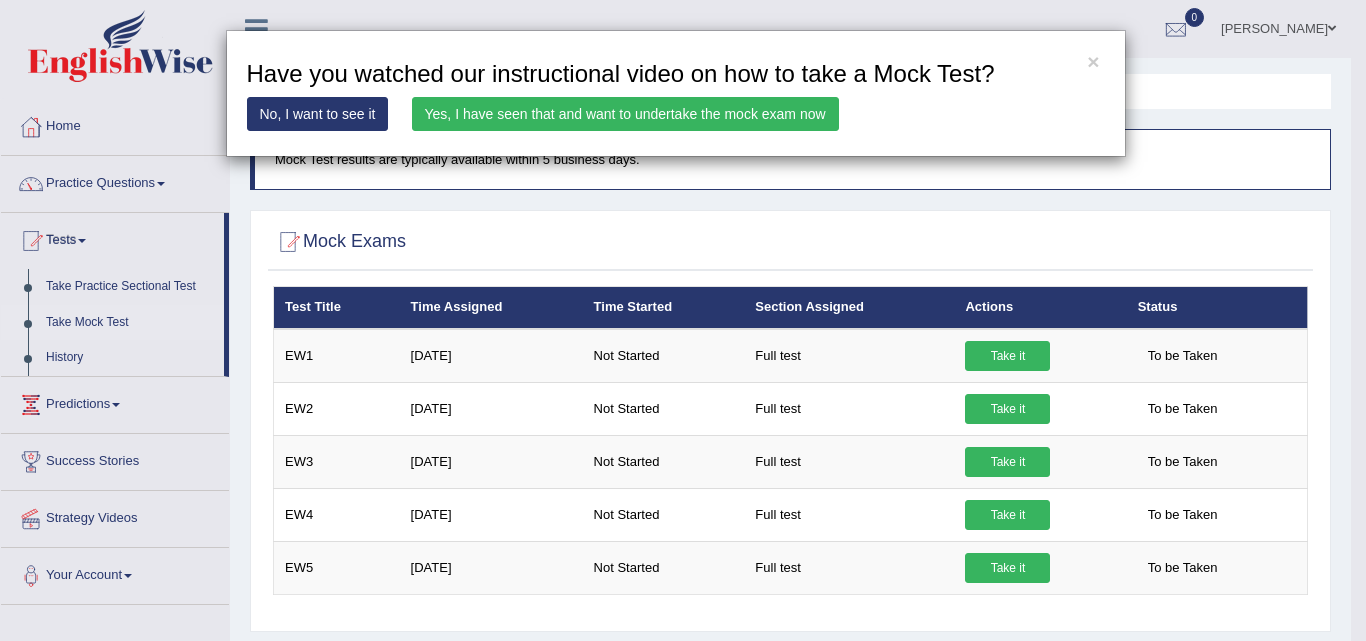 click on "Yes, I have seen that and want to undertake the mock exam now" at bounding box center [625, 114] 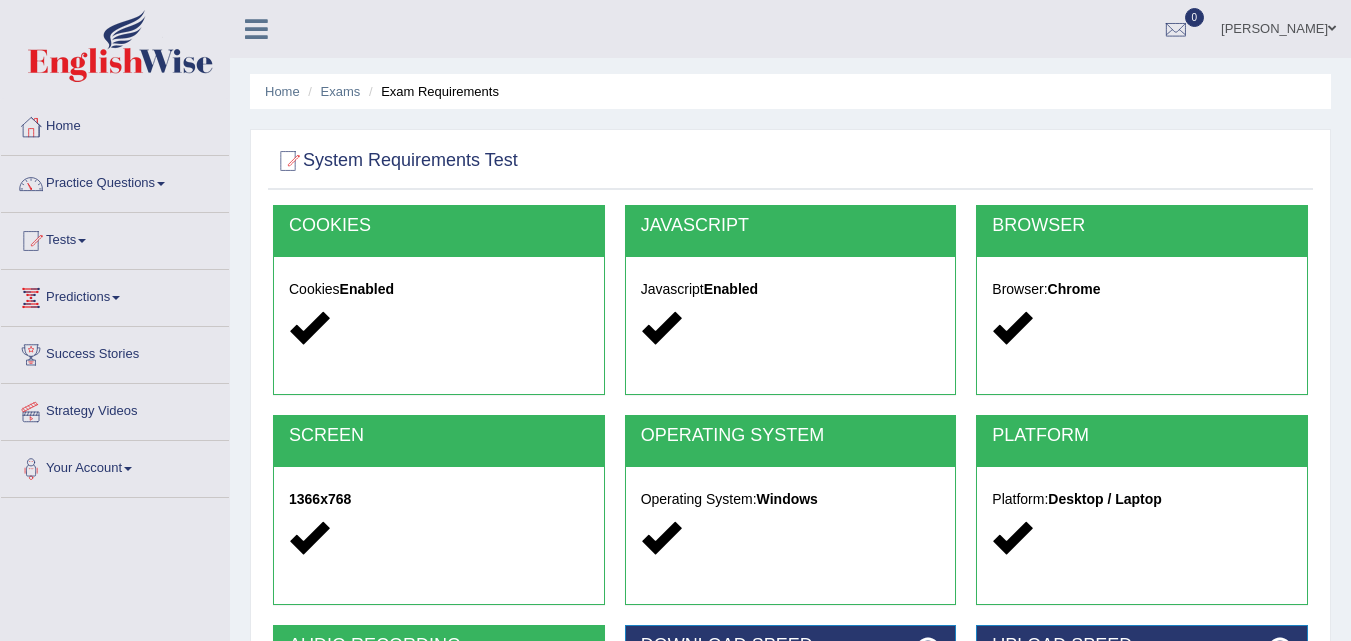 scroll, scrollTop: 0, scrollLeft: 0, axis: both 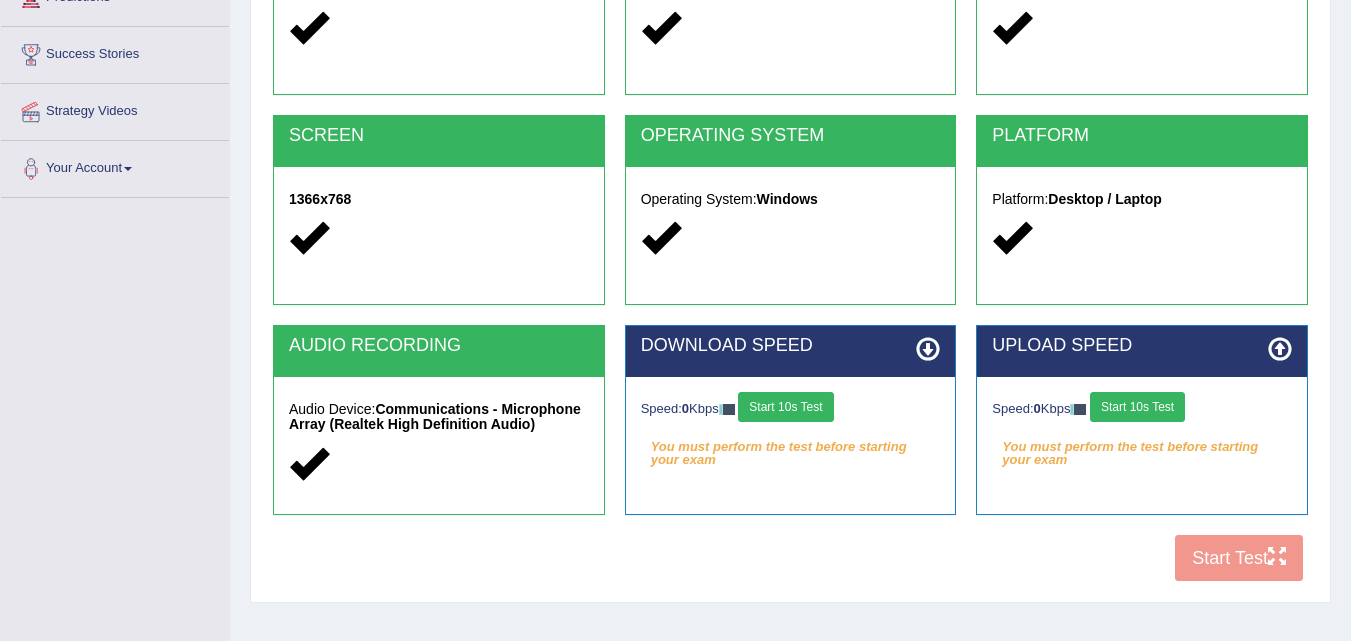 click on "Start 10s Test" at bounding box center [785, 407] 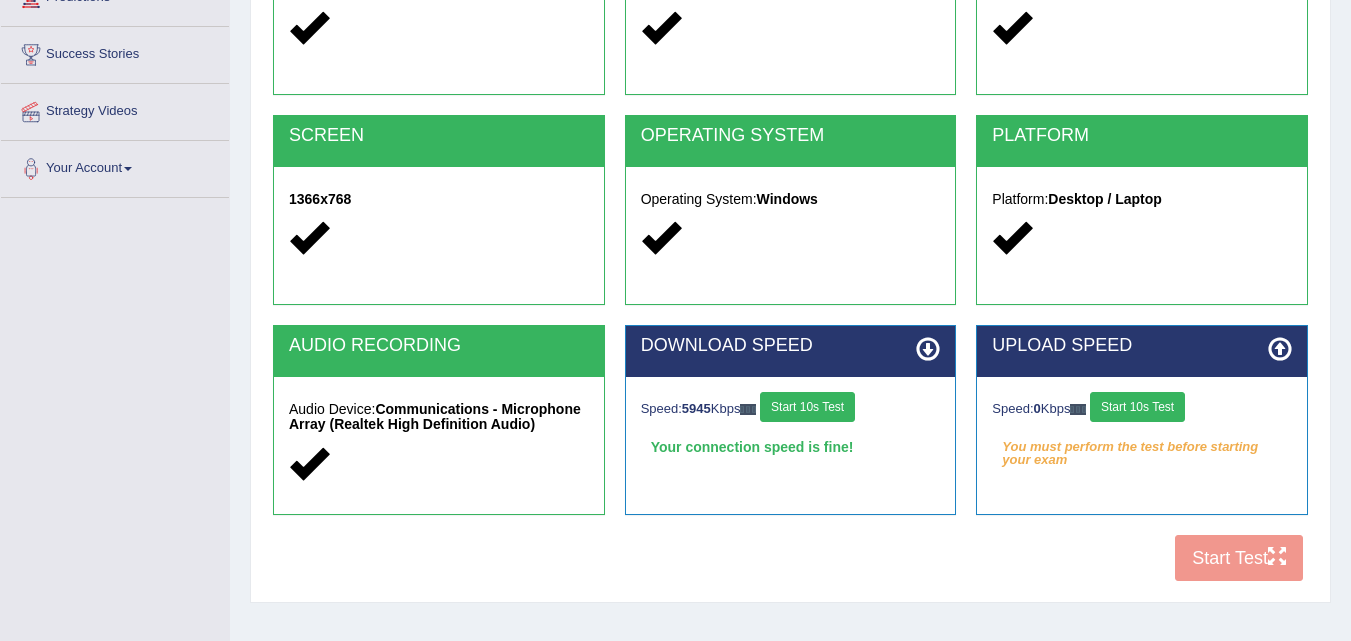 click on "Start 10s Test" at bounding box center [1137, 407] 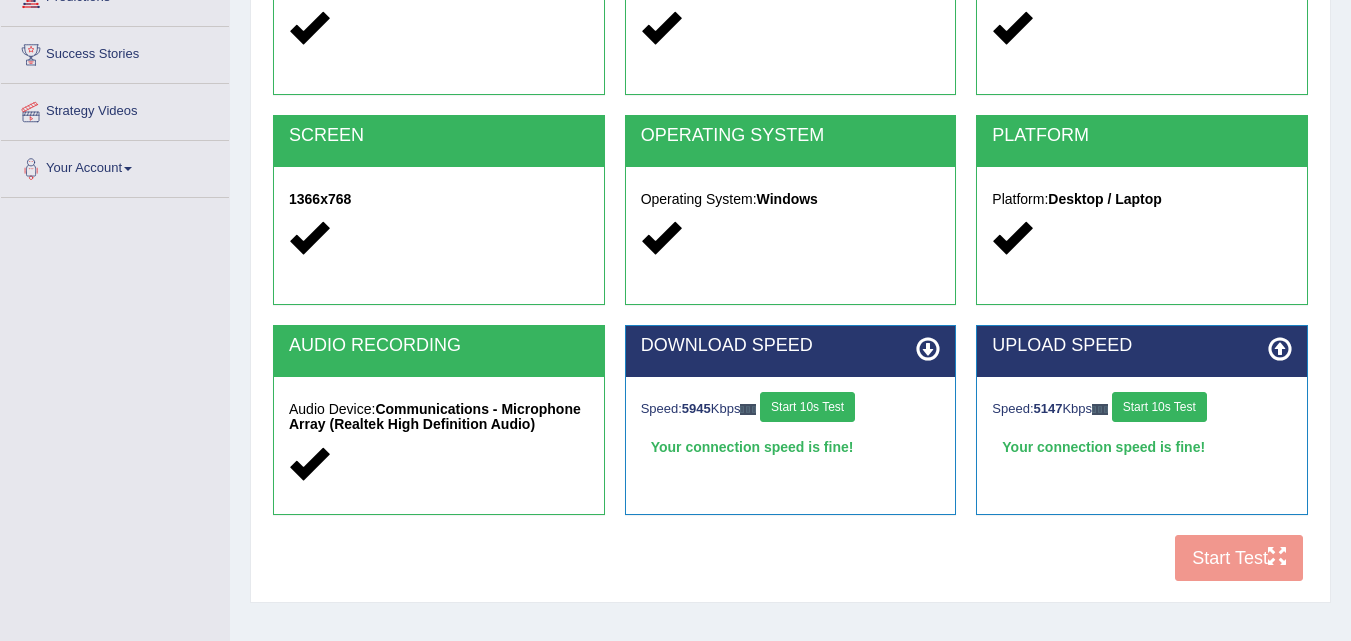 click on "COOKIES
Cookies  Enabled
JAVASCRIPT
Javascript  Enabled
BROWSER
Browser:  Chrome
SCREEN
1366x768
OPERATING SYSTEM
Operating System:  Windows
PLATFORM
Platform:  Desktop / Laptop
AUDIO RECORDING
Audio Device:  Communications - Microphone Array (Realtek High Definition Audio)
DOWNLOAD SPEED
Speed:  5945  Kbps    Start 10s Test
Your connection speed is fine!
Select Audio Quality
UPLOAD SPEED
Speed:  5147  Kbps    Start 10s Test
Your connection speed is fine!
Start Test" at bounding box center [790, 248] 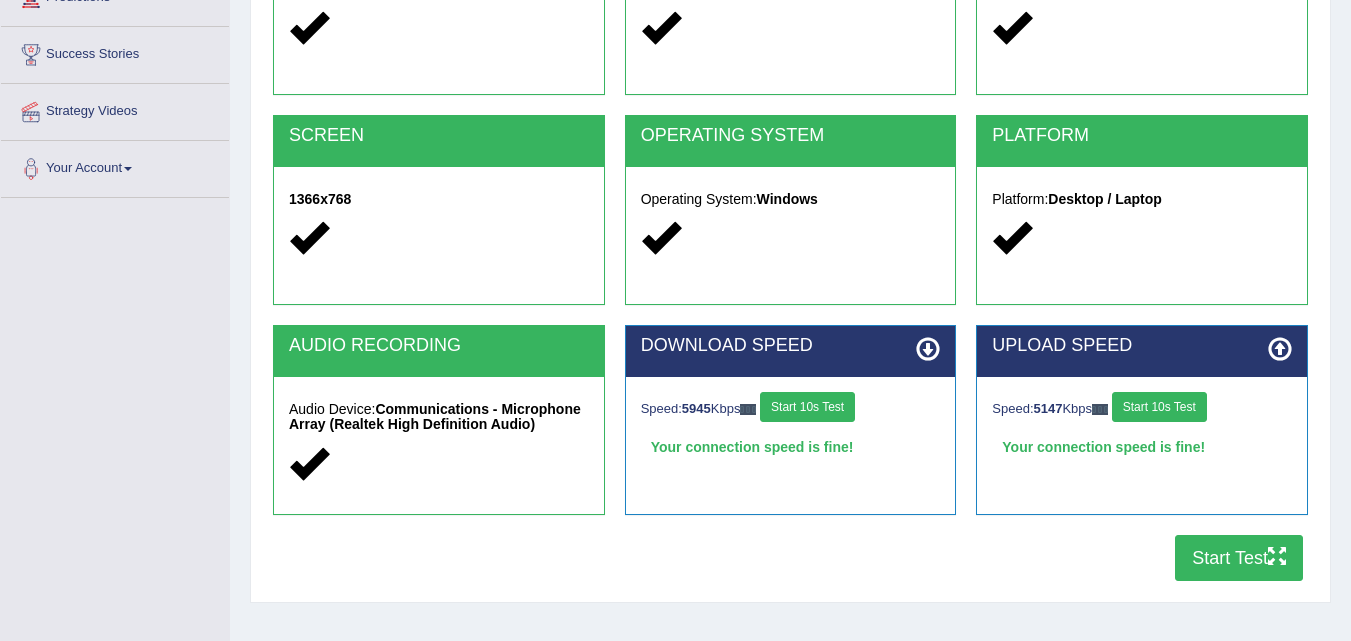 click on "Start Test" at bounding box center (1239, 558) 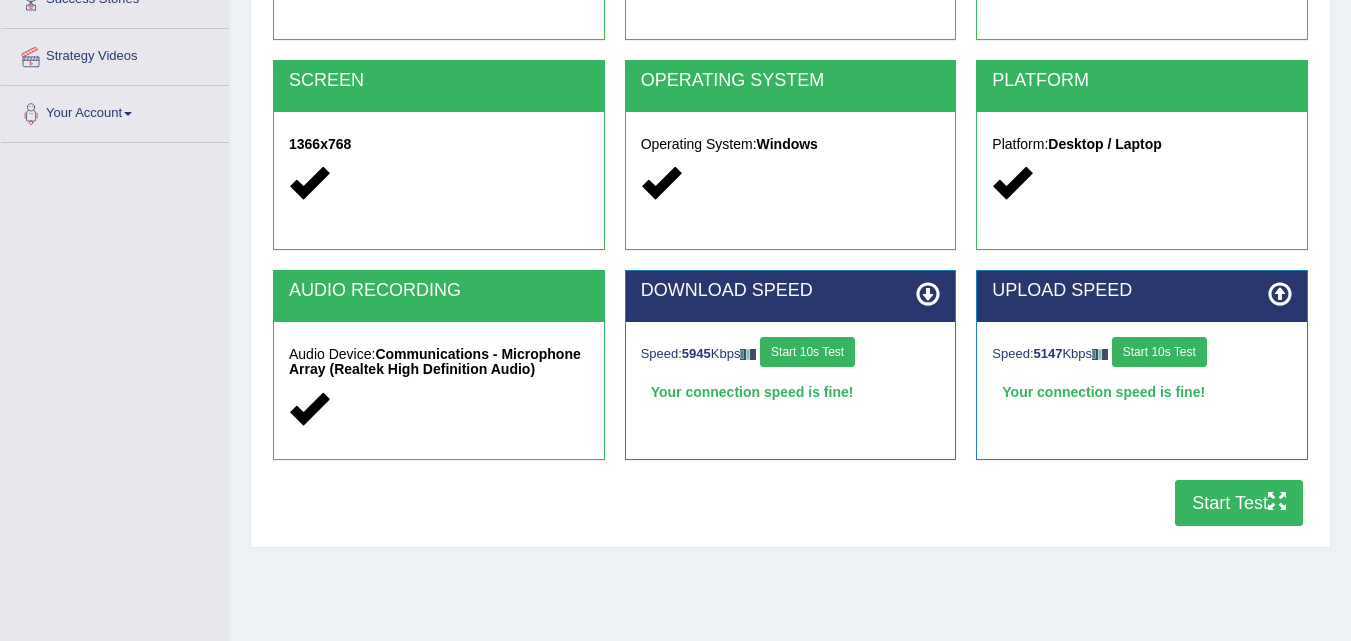 scroll, scrollTop: 400, scrollLeft: 0, axis: vertical 